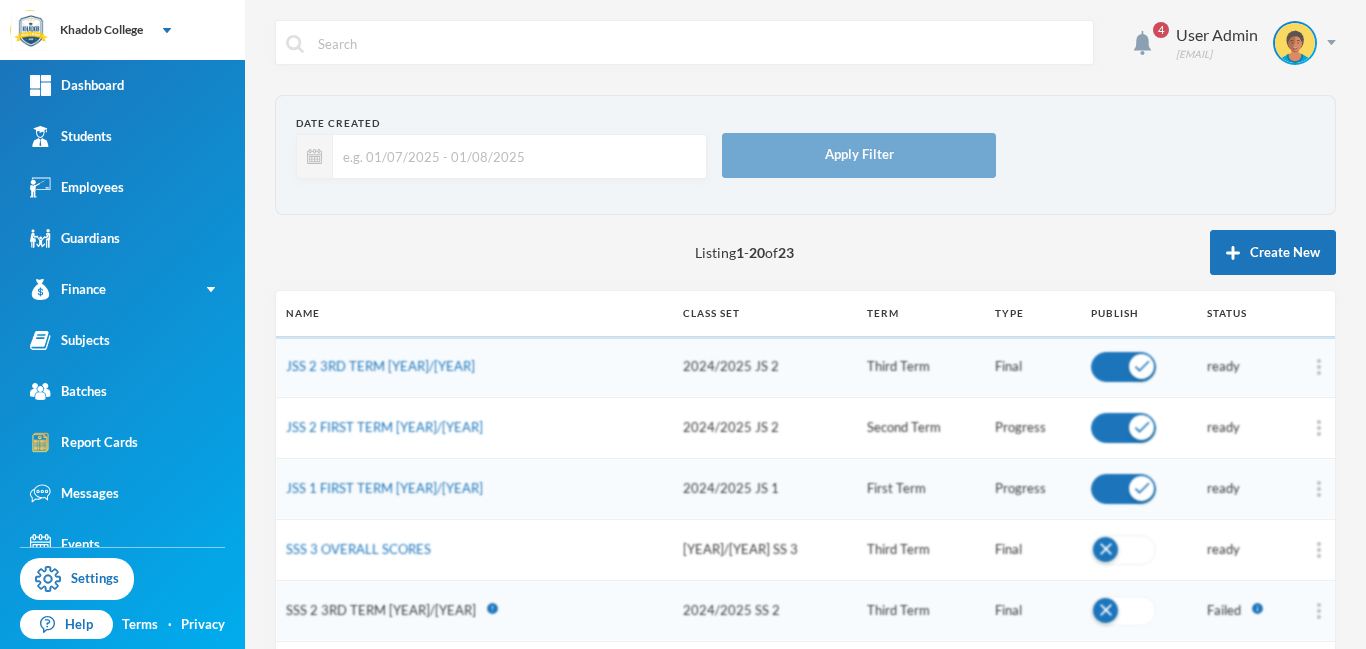 scroll, scrollTop: 0, scrollLeft: 0, axis: both 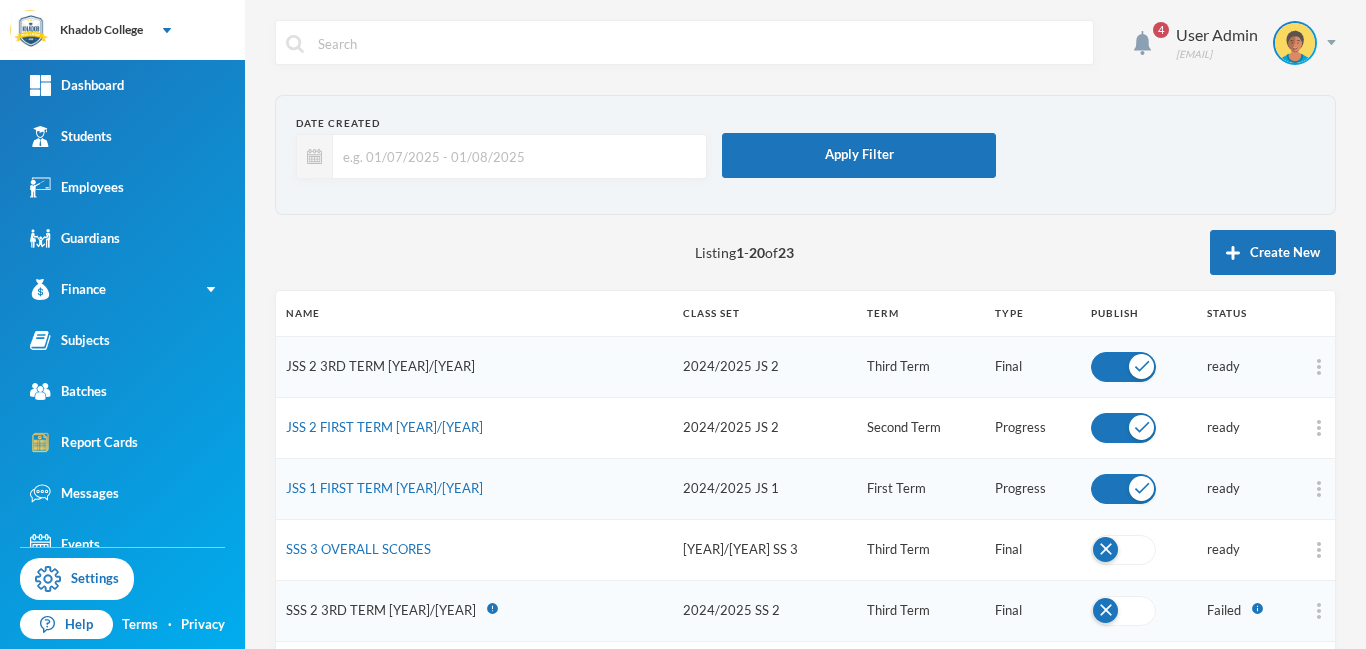 click on "JSS 2 3RD TERM [YEAR]/[YEAR]" at bounding box center [380, 366] 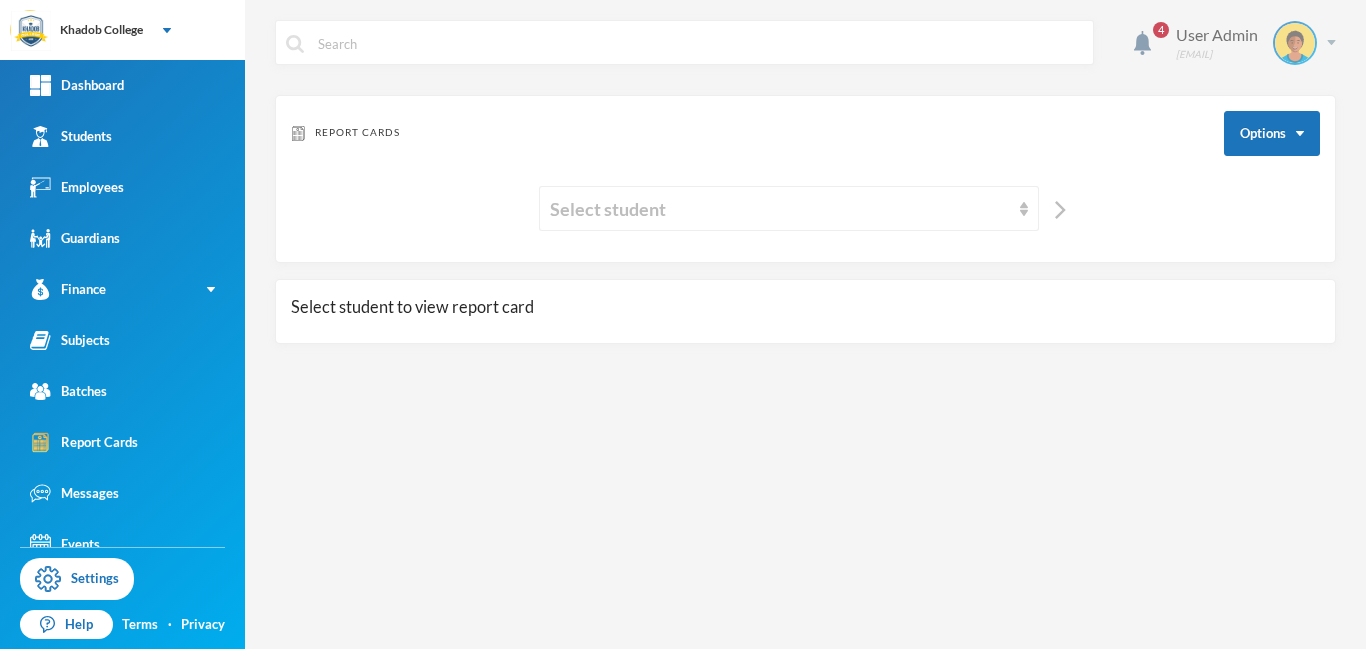 click at bounding box center [1331, 42] 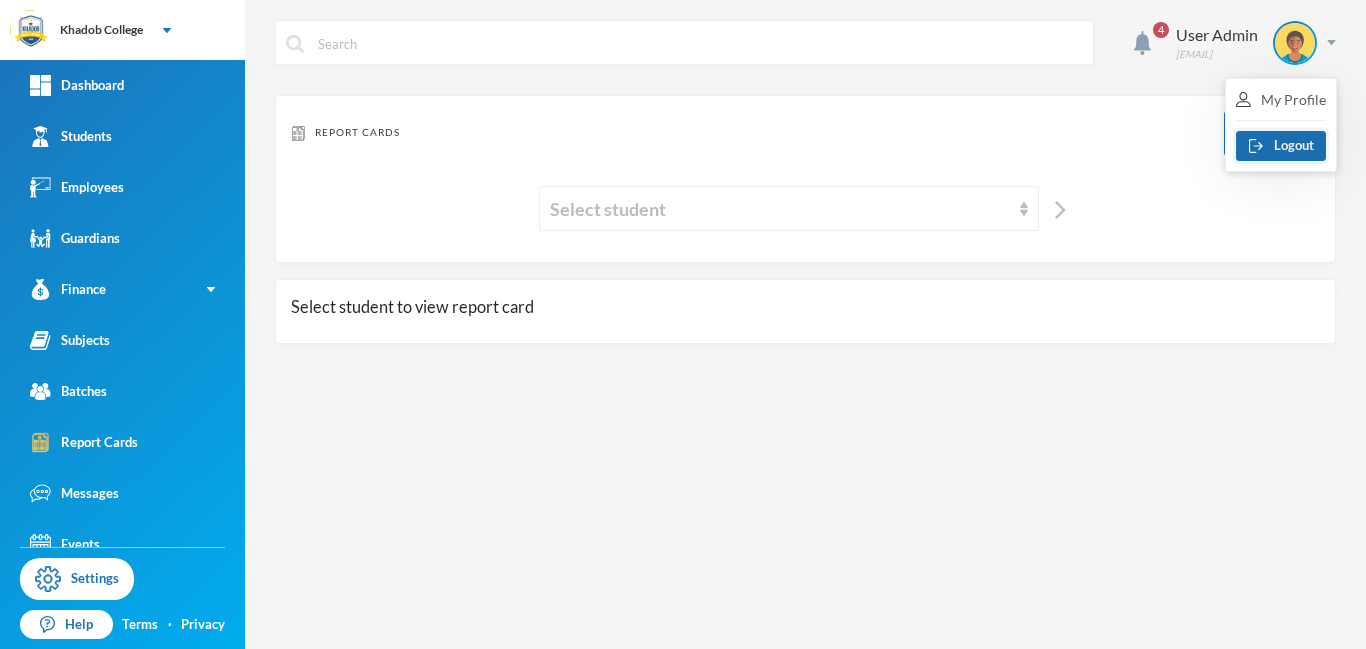 click on "Logout" at bounding box center [1281, 146] 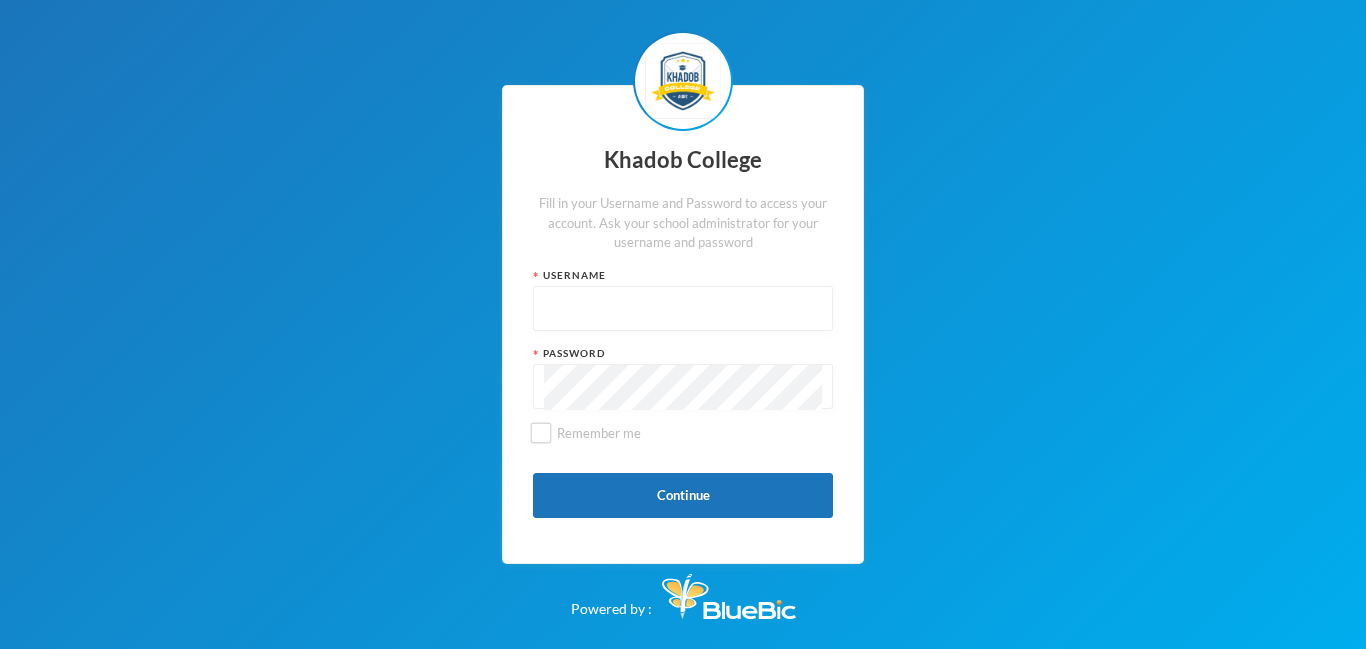 type on "admin" 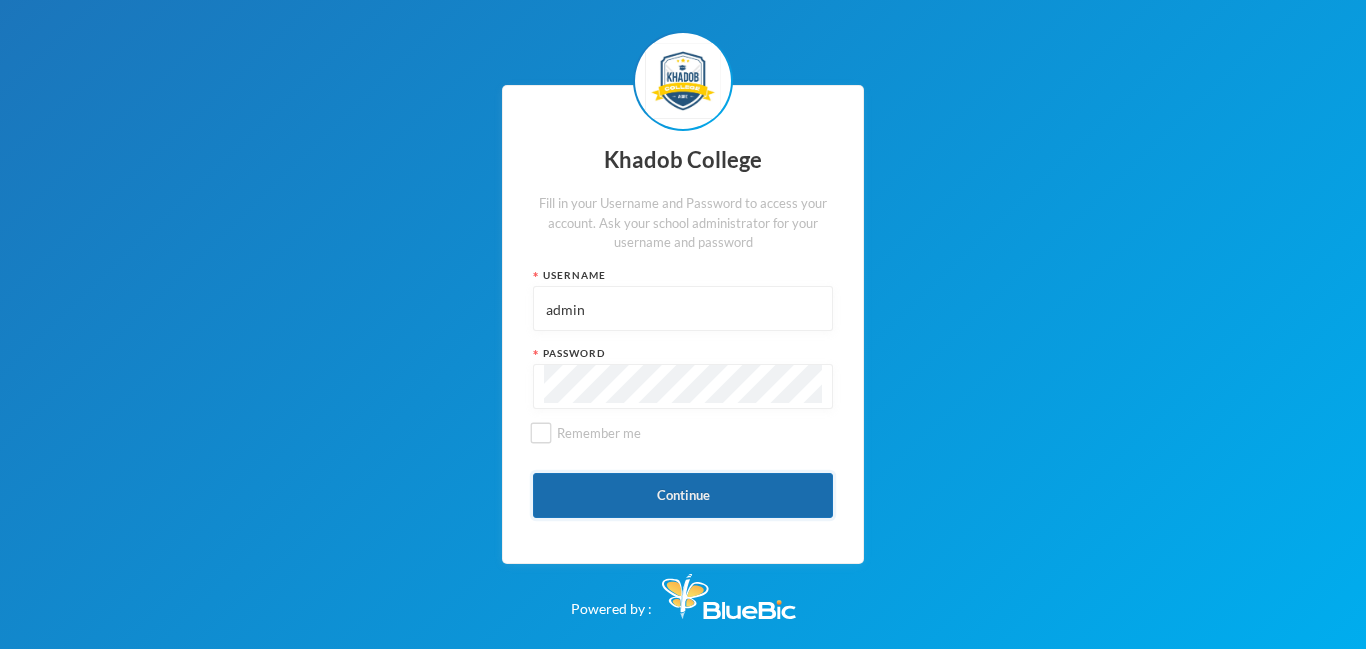 click on "Continue" at bounding box center (683, 495) 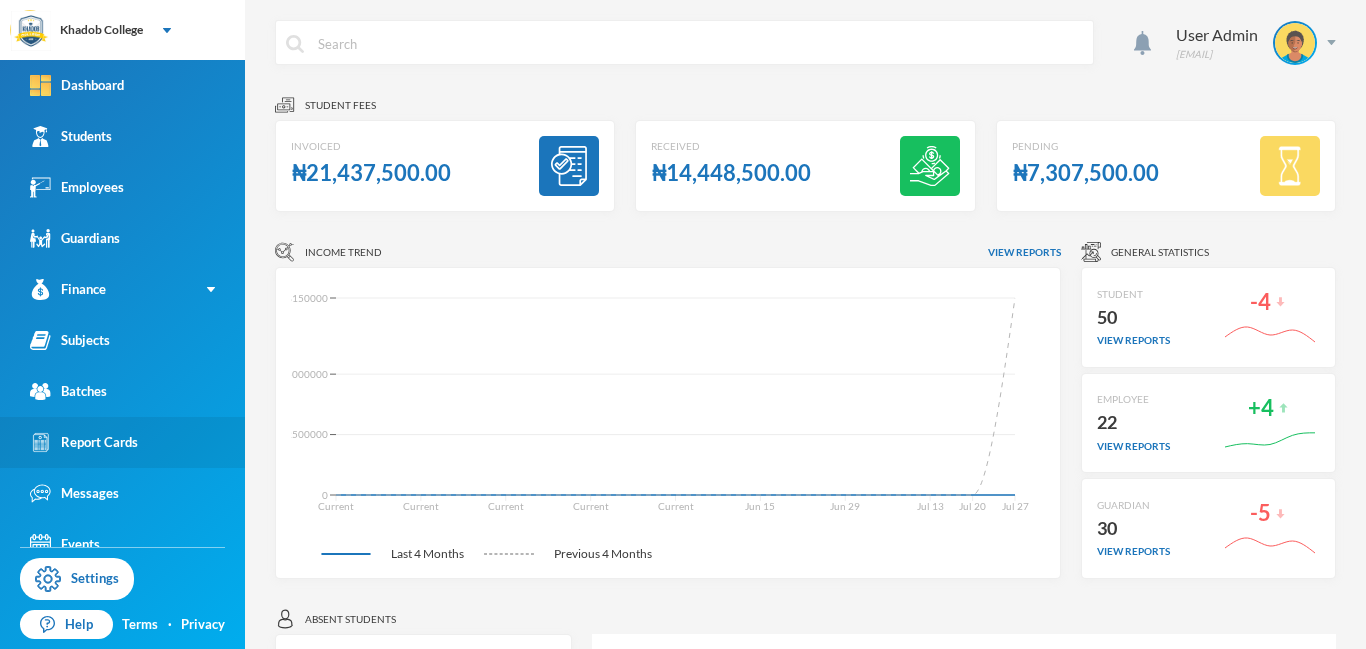 click on "Report Cards" at bounding box center (84, 442) 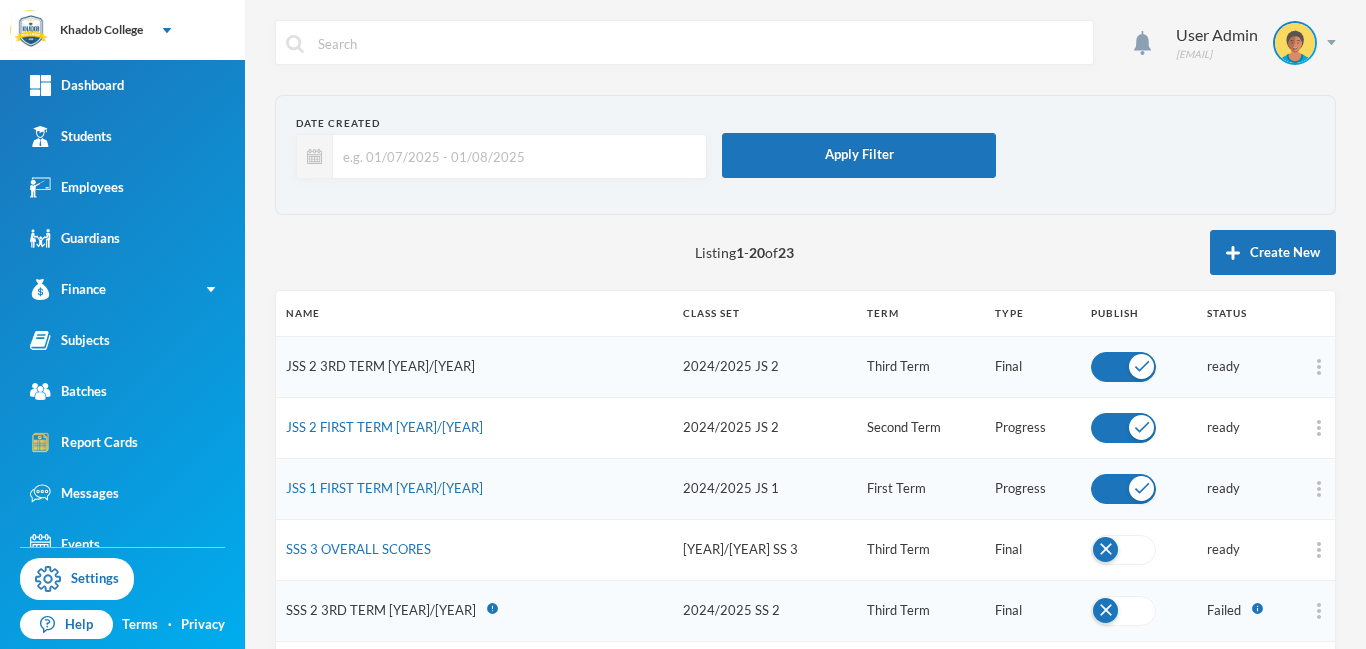 click on "JSS 2 3RD TERM [YEAR]/[YEAR]" at bounding box center [380, 366] 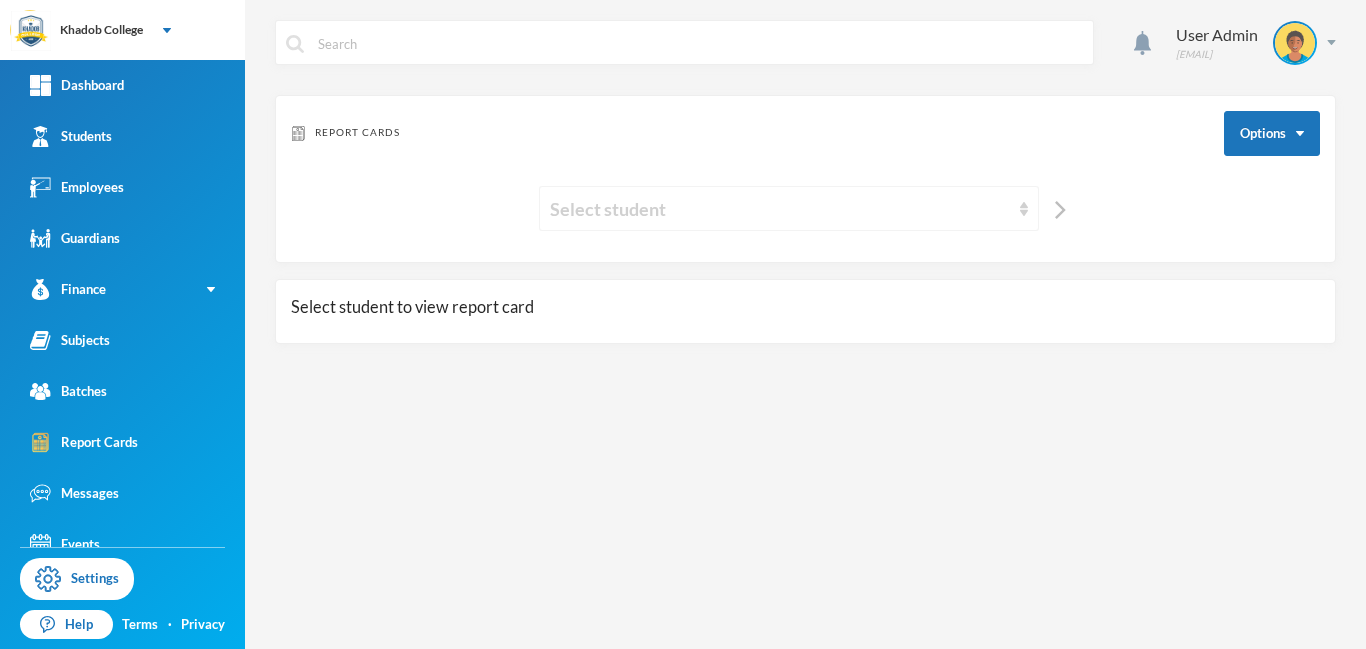 click on "Select student" at bounding box center [780, 209] 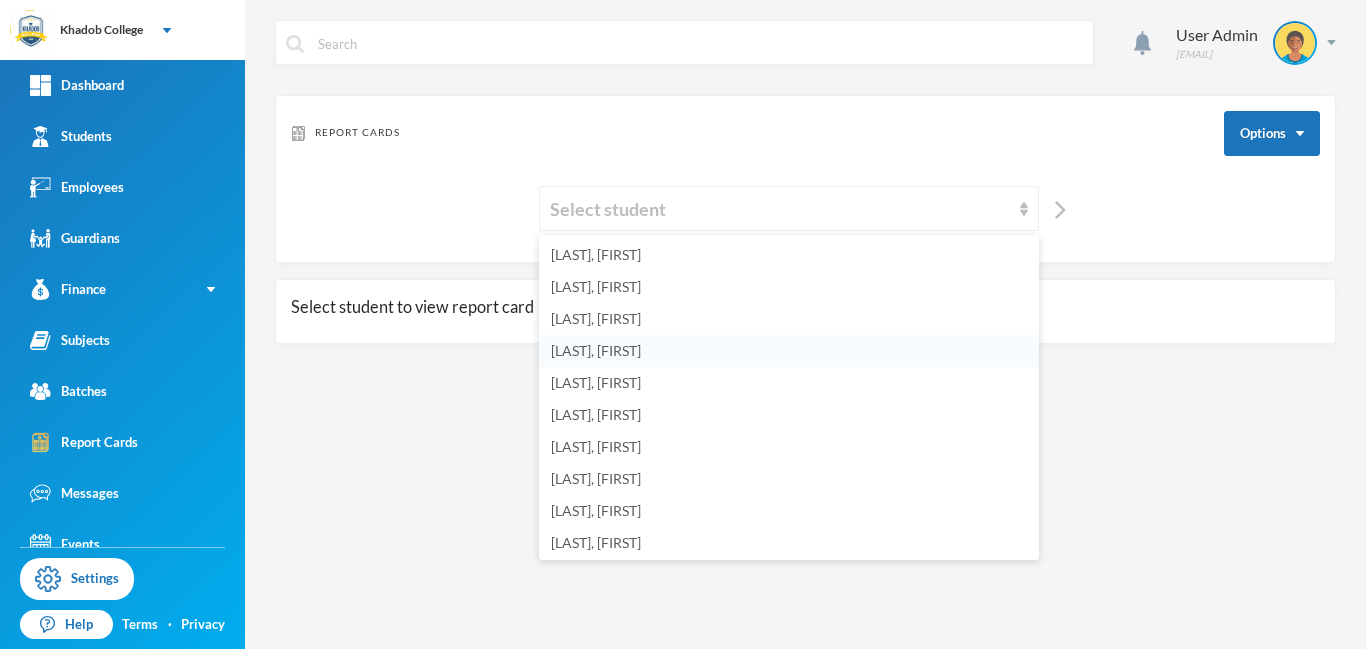 click on "[LAST], [FIRST]" at bounding box center (596, 350) 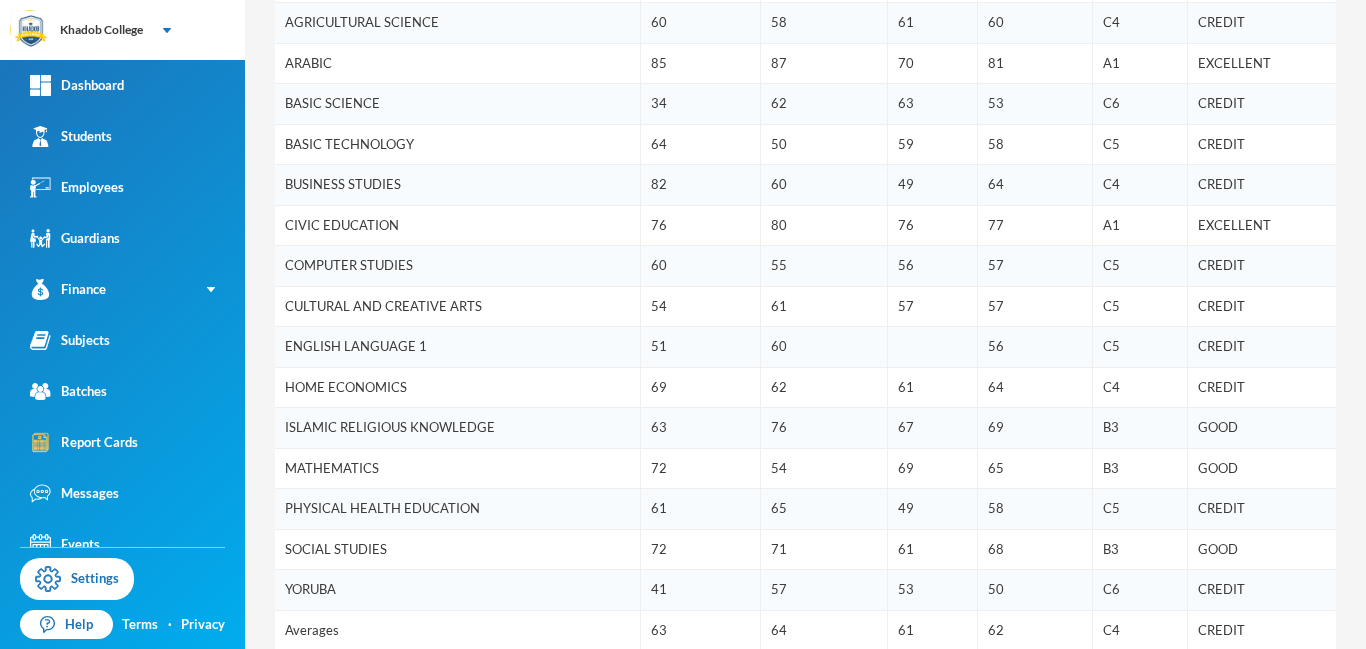 scroll, scrollTop: 516, scrollLeft: 0, axis: vertical 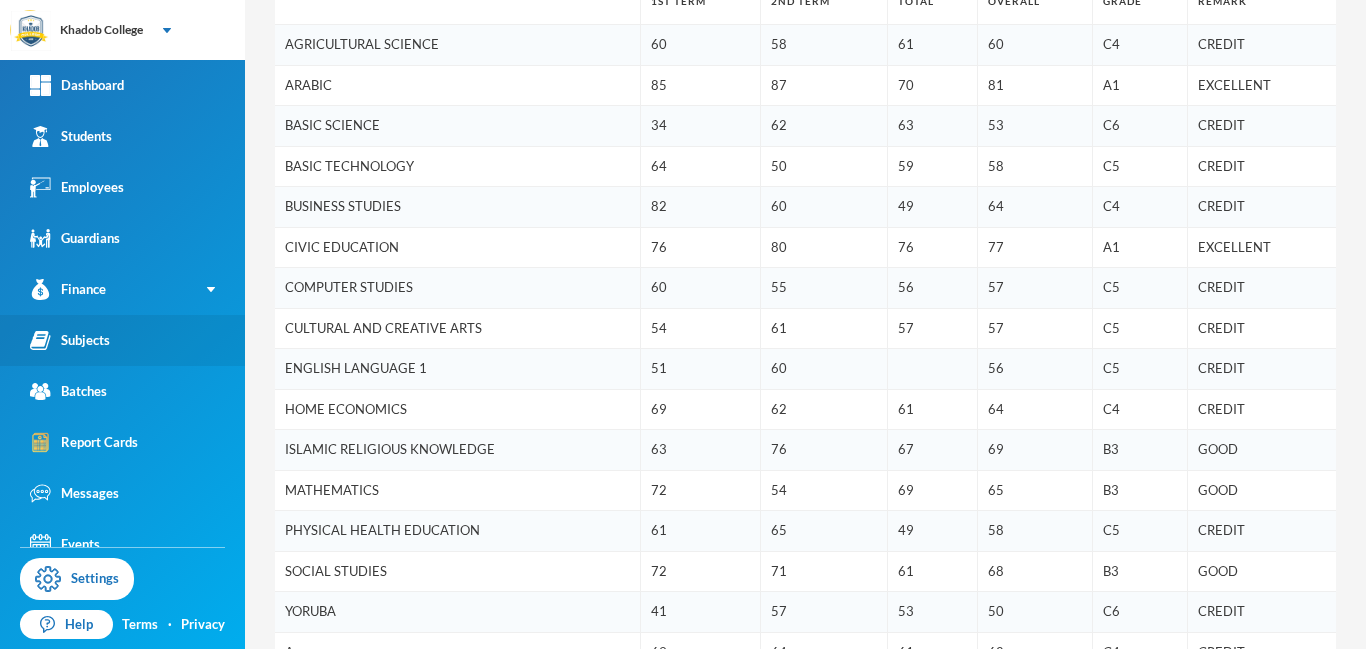 click on "Subjects" at bounding box center (70, 340) 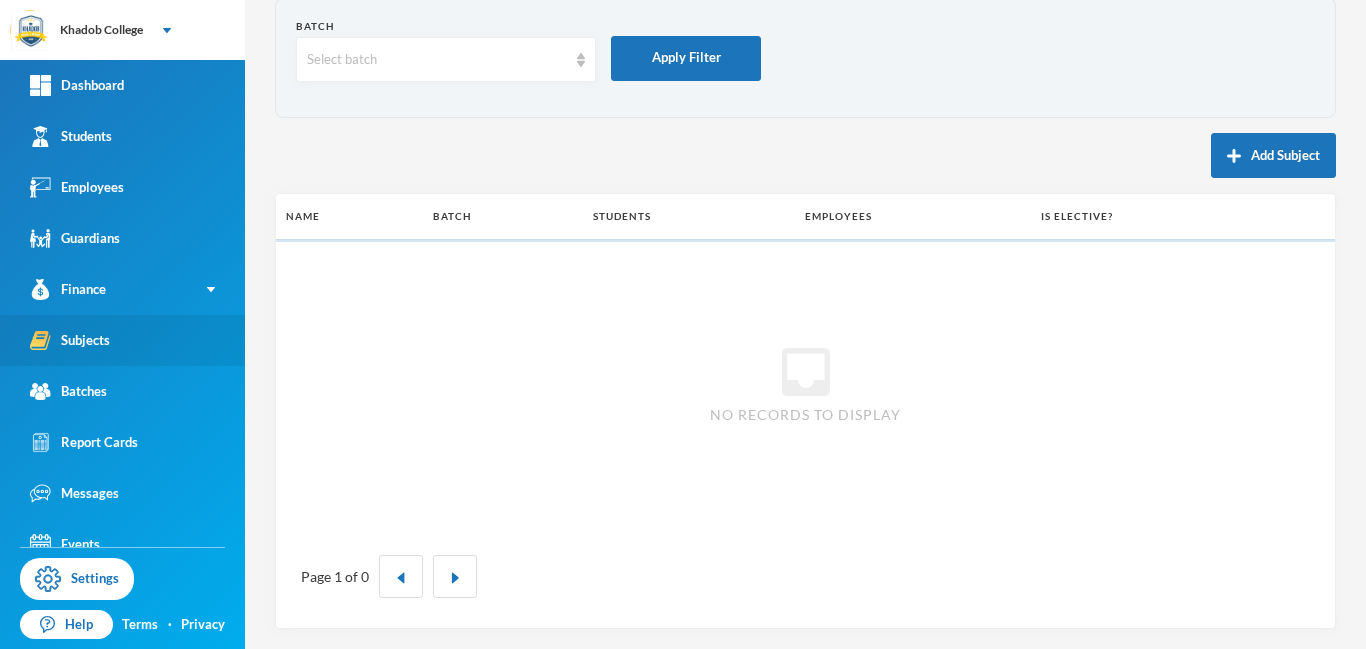 scroll, scrollTop: 97, scrollLeft: 0, axis: vertical 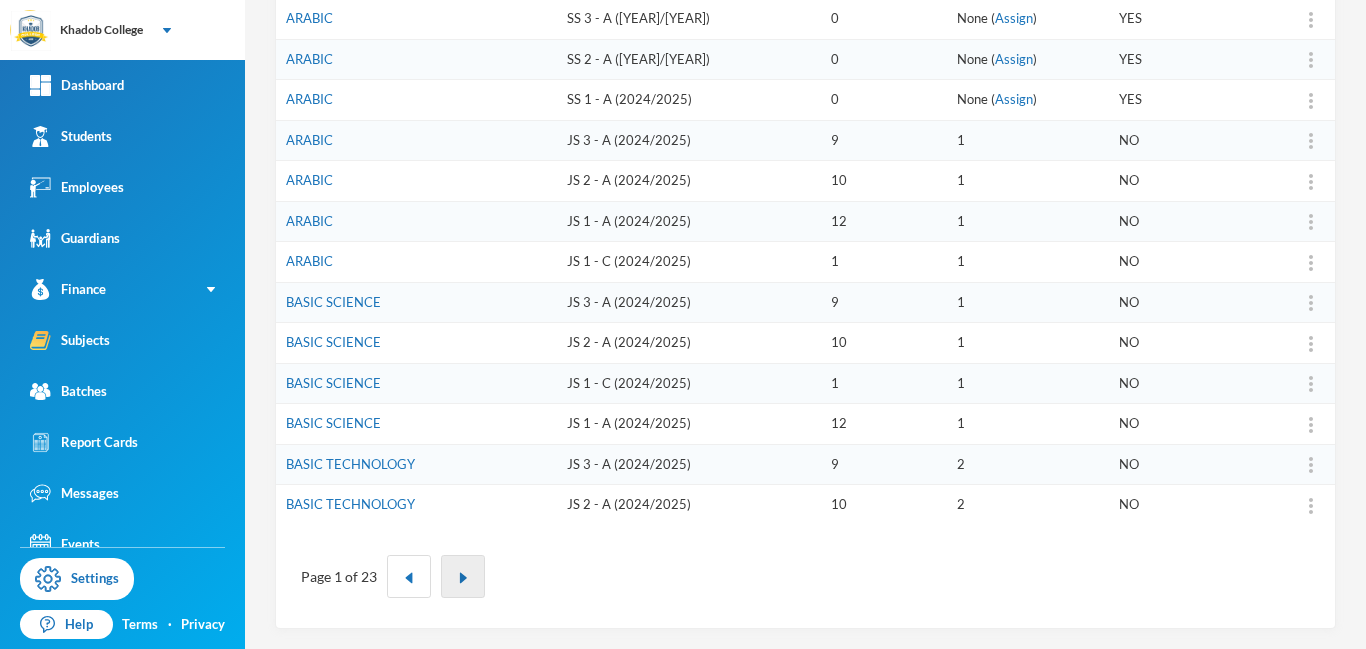 click at bounding box center (463, 578) 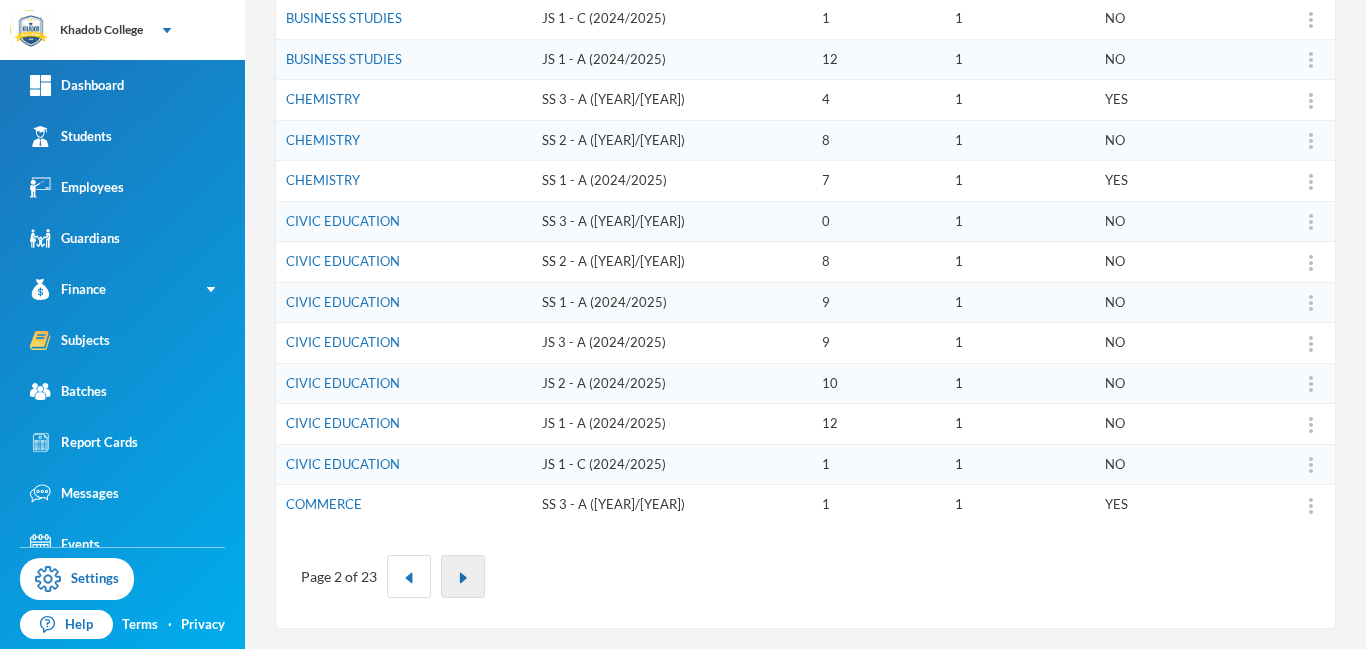 click at bounding box center (463, 578) 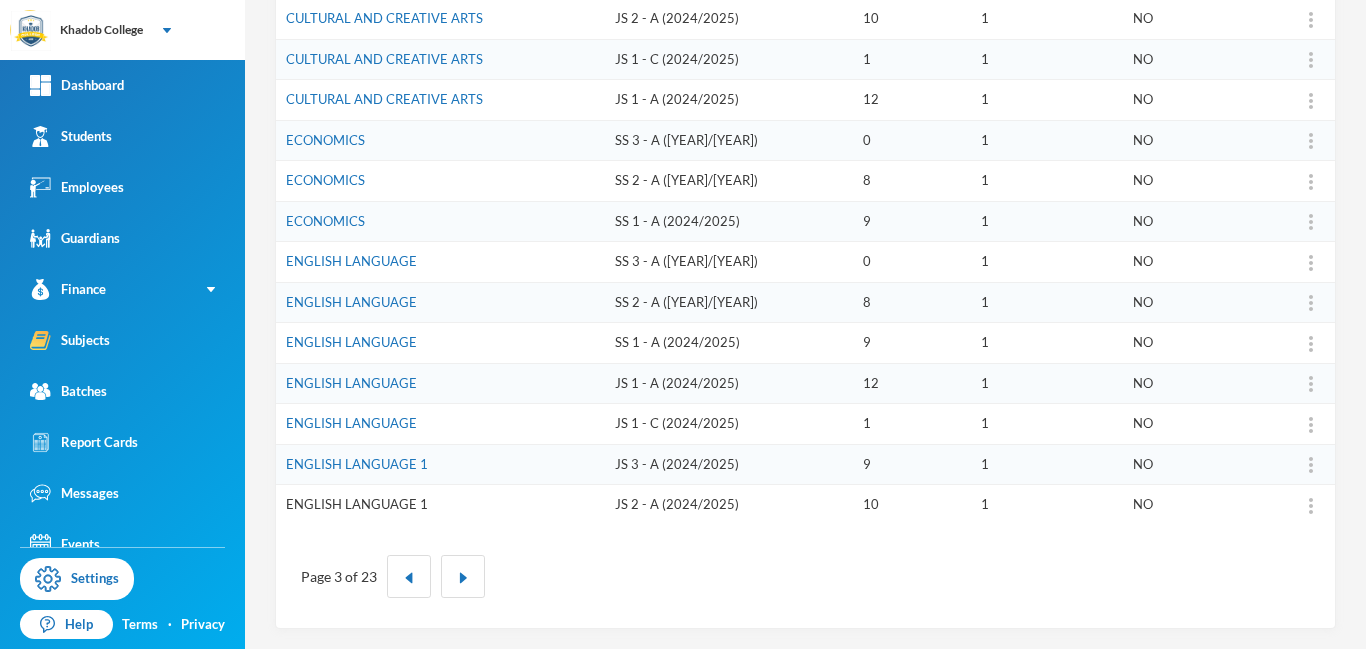 click on "ENGLISH LANGUAGE 1" at bounding box center (357, 504) 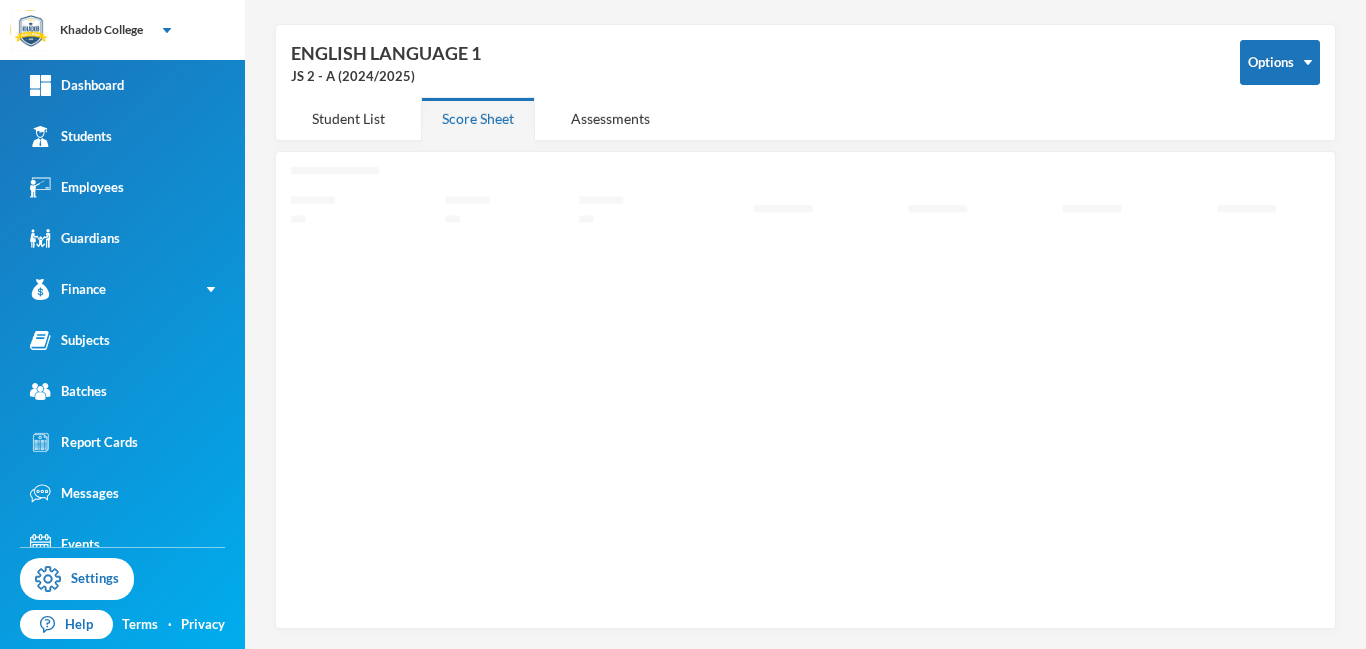 scroll, scrollTop: 71, scrollLeft: 0, axis: vertical 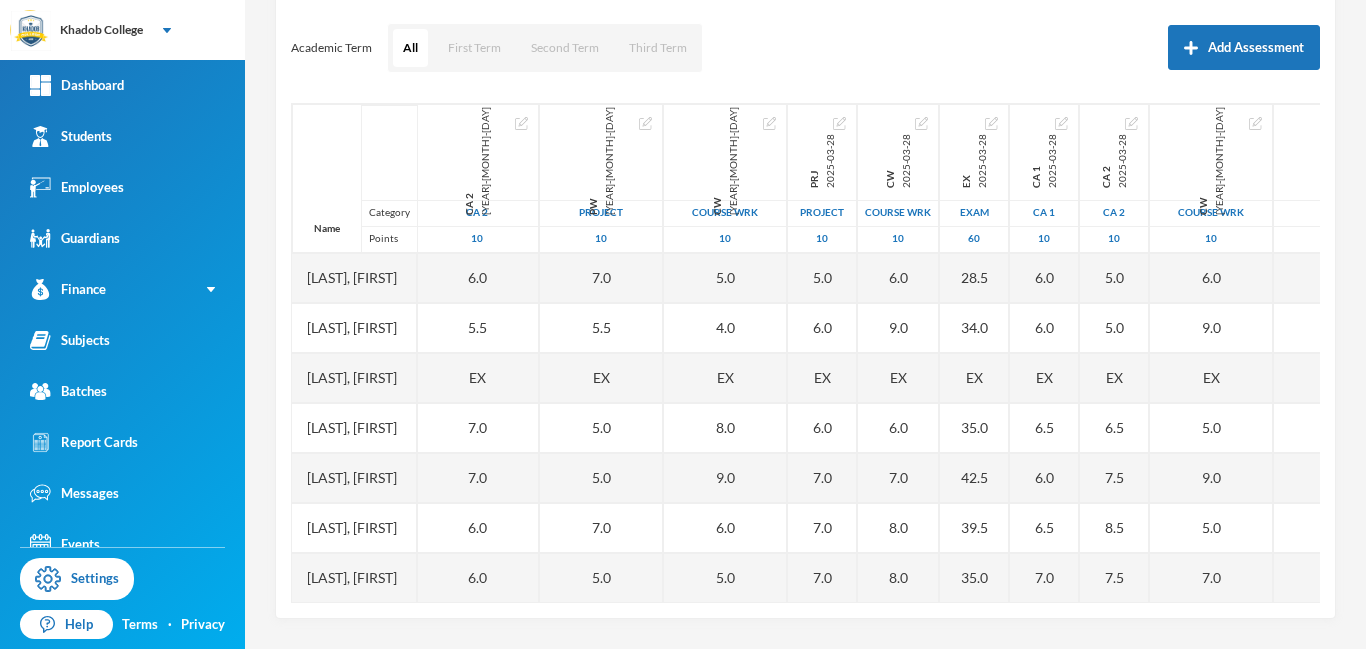 click at bounding box center (1751, 123) 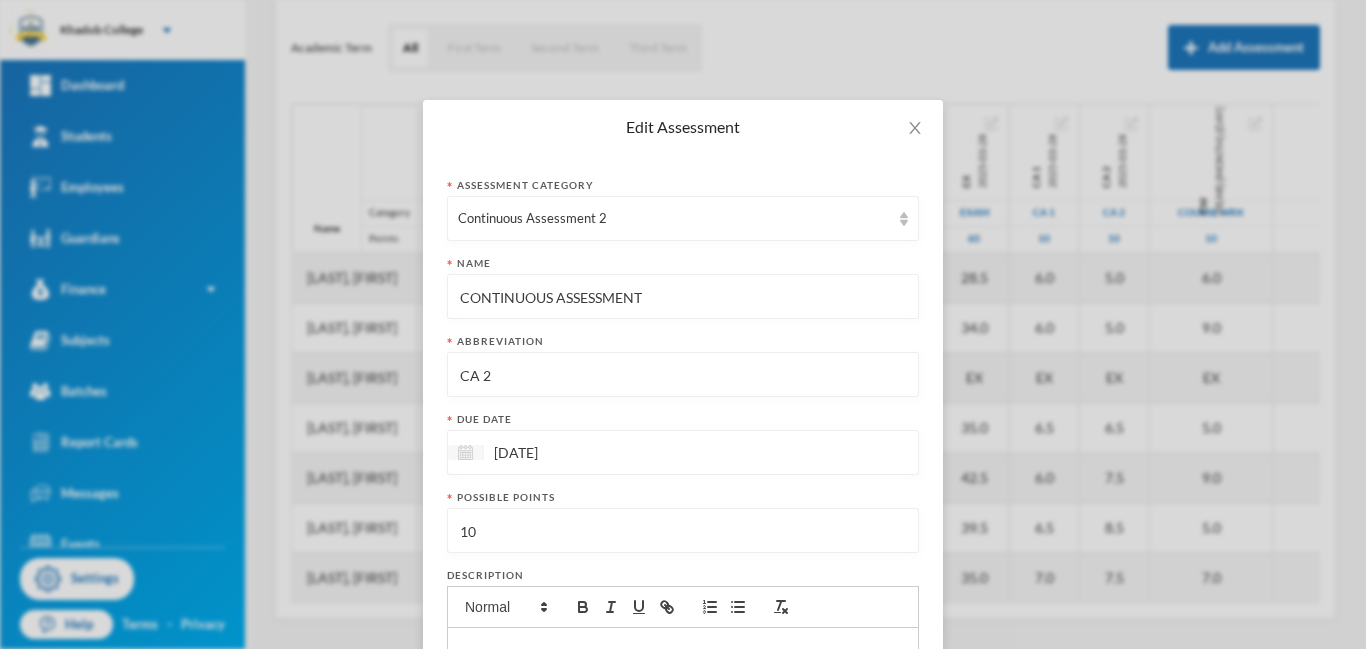click at bounding box center (465, 452) 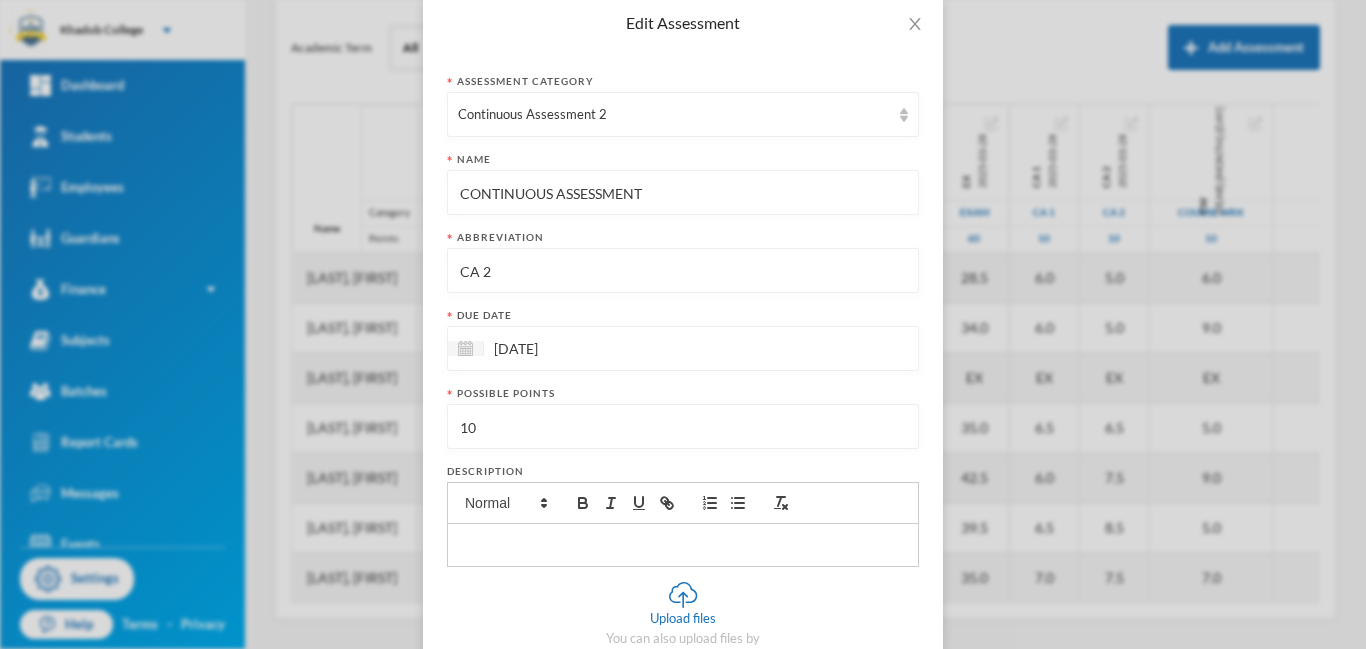 scroll, scrollTop: 107, scrollLeft: 0, axis: vertical 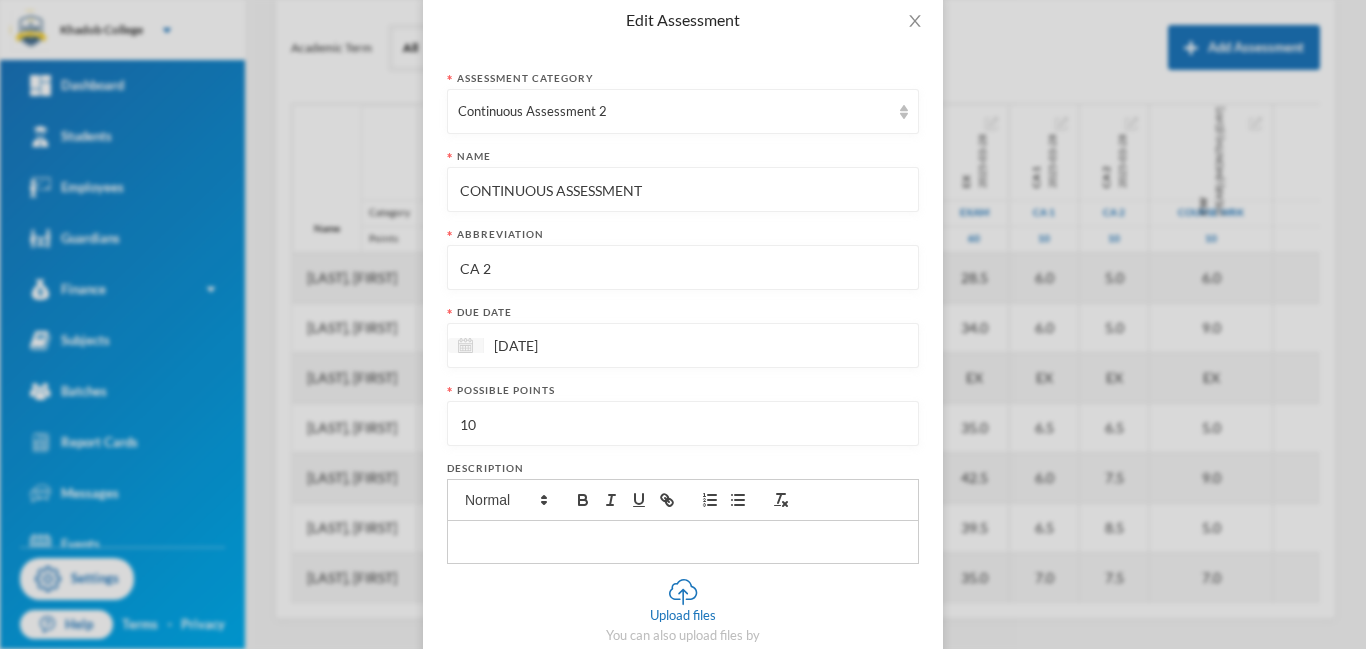 click at bounding box center (465, 345) 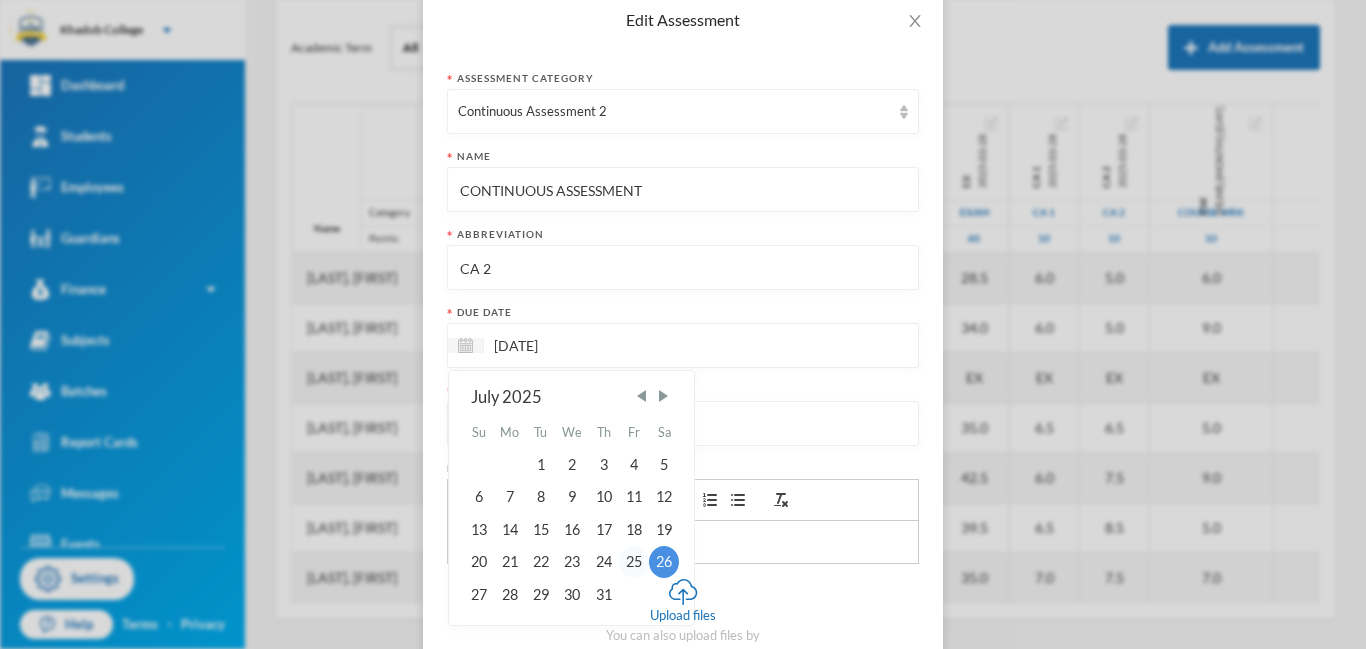 click on "25" at bounding box center [634, 562] 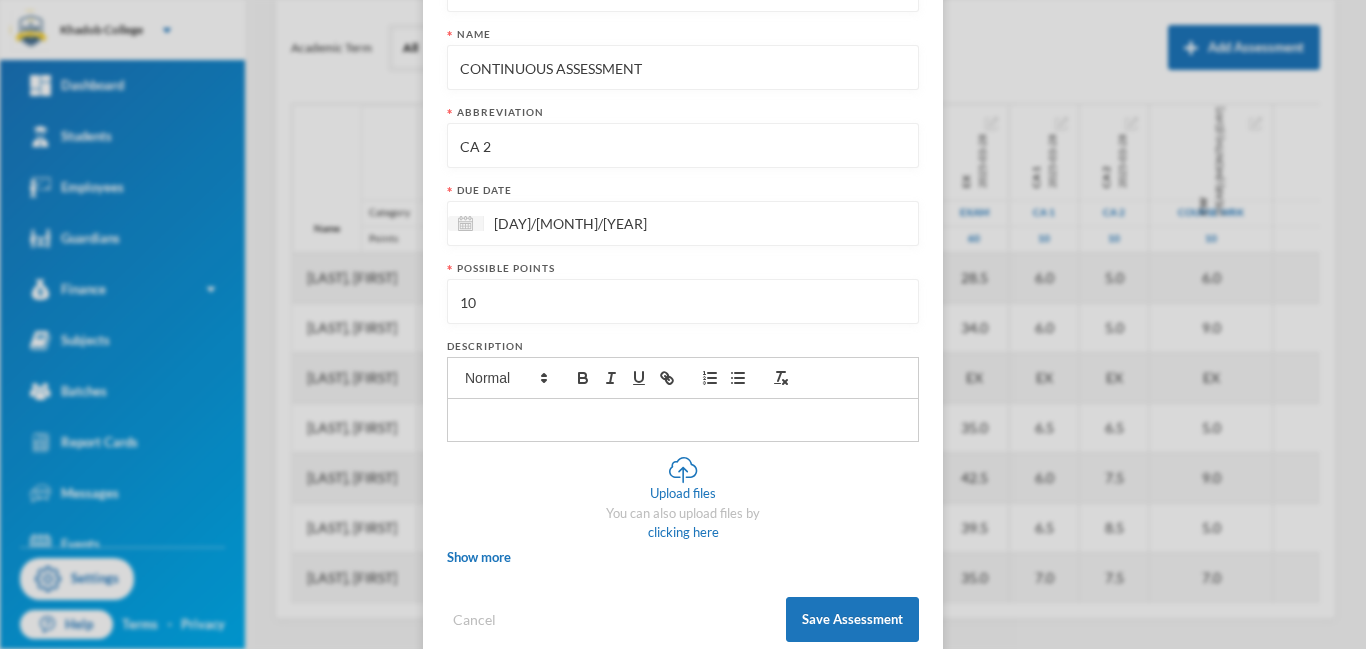 scroll, scrollTop: 270, scrollLeft: 0, axis: vertical 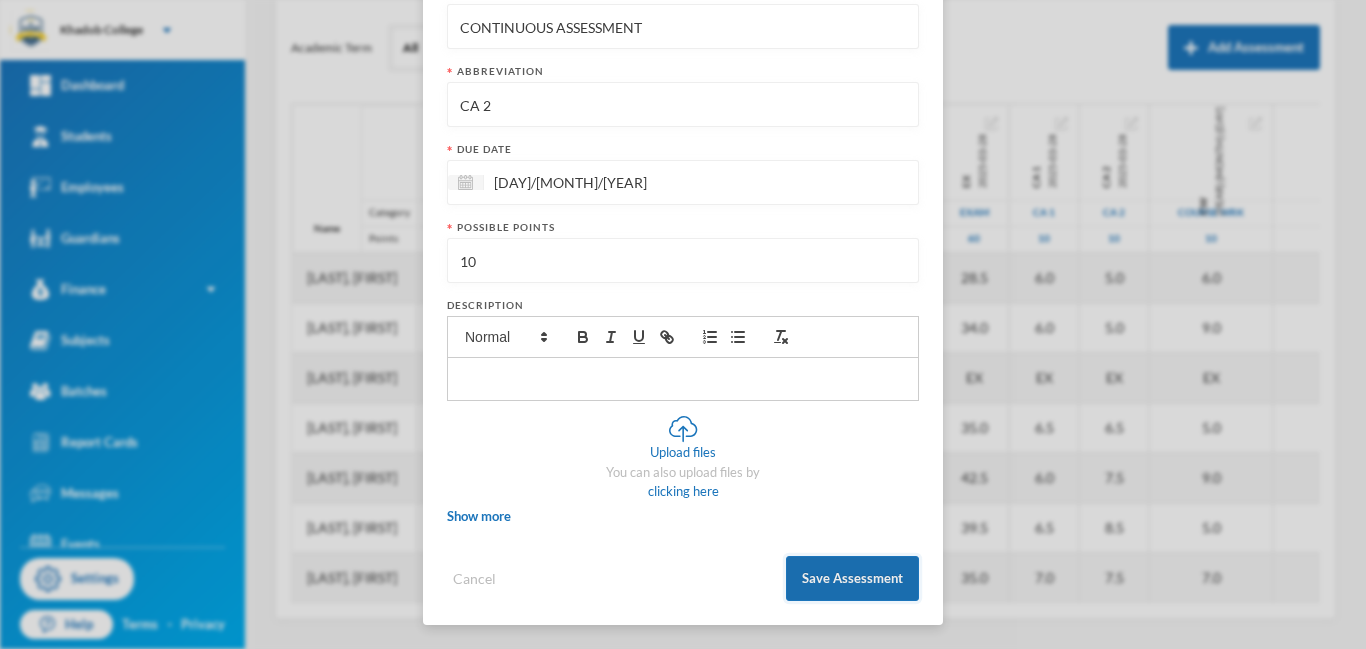 click on "Save Assessment" at bounding box center (852, 578) 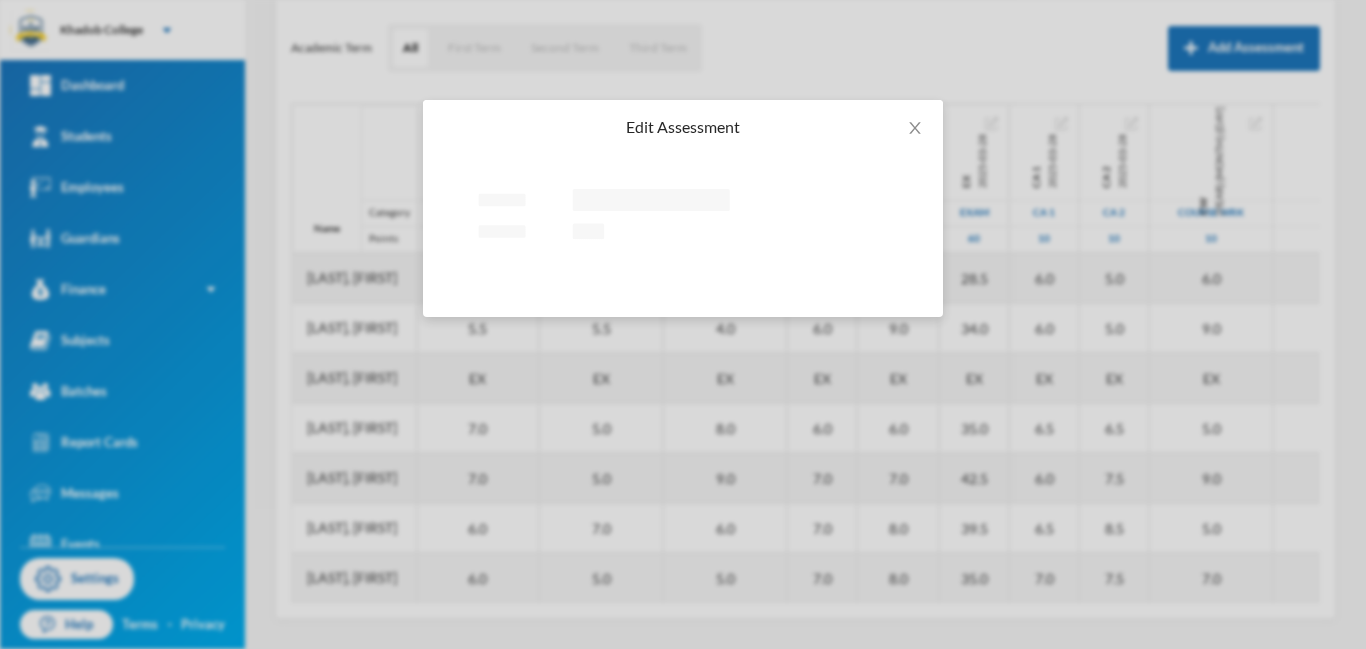 scroll, scrollTop: 261, scrollLeft: 0, axis: vertical 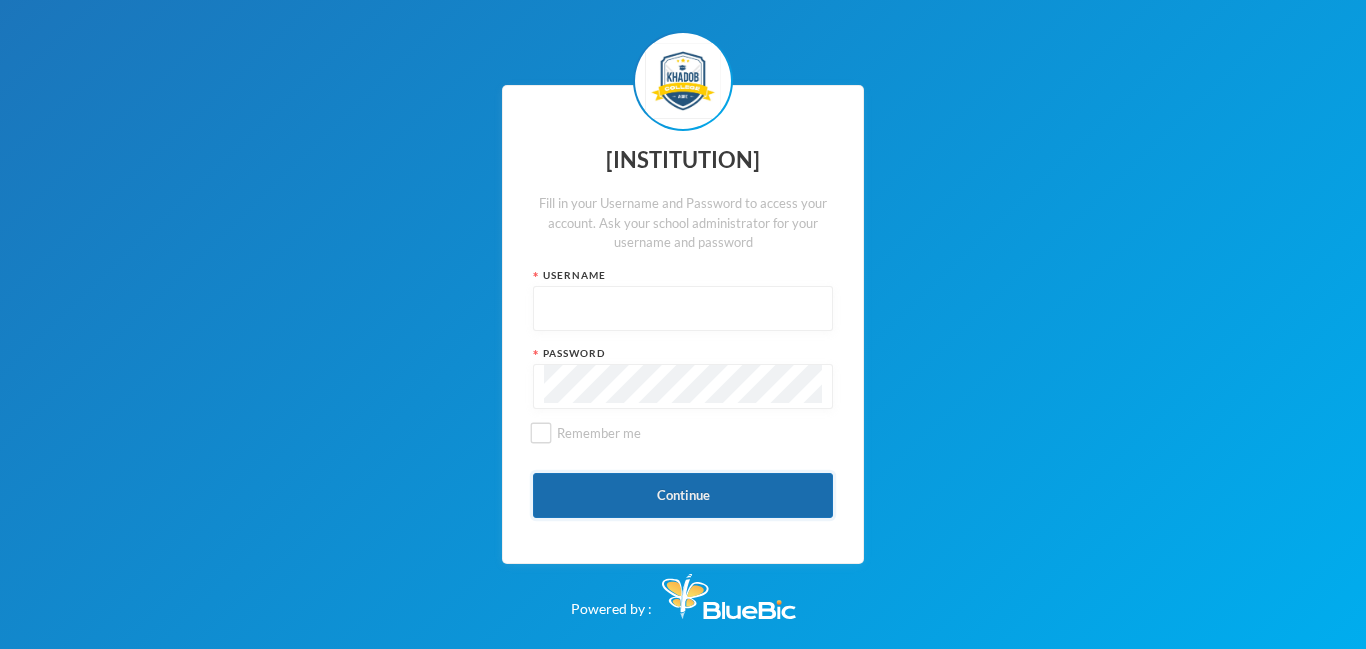 type on "admin" 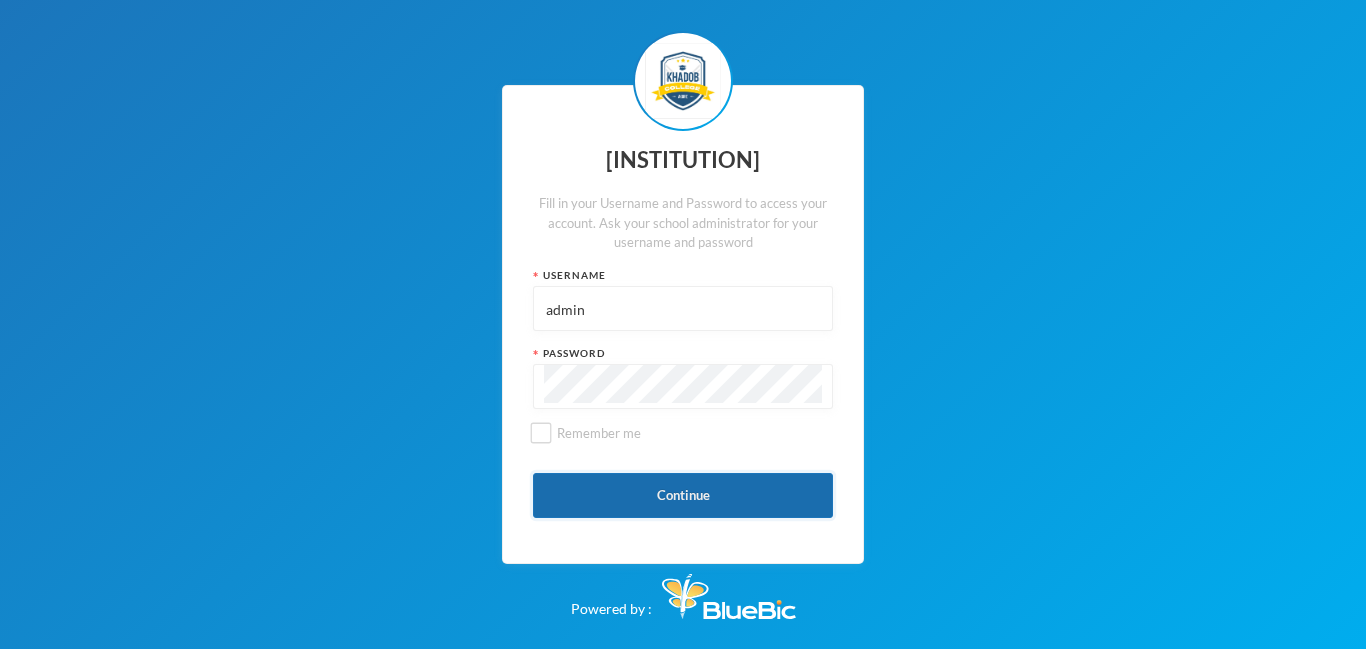 click on "Continue" at bounding box center (683, 495) 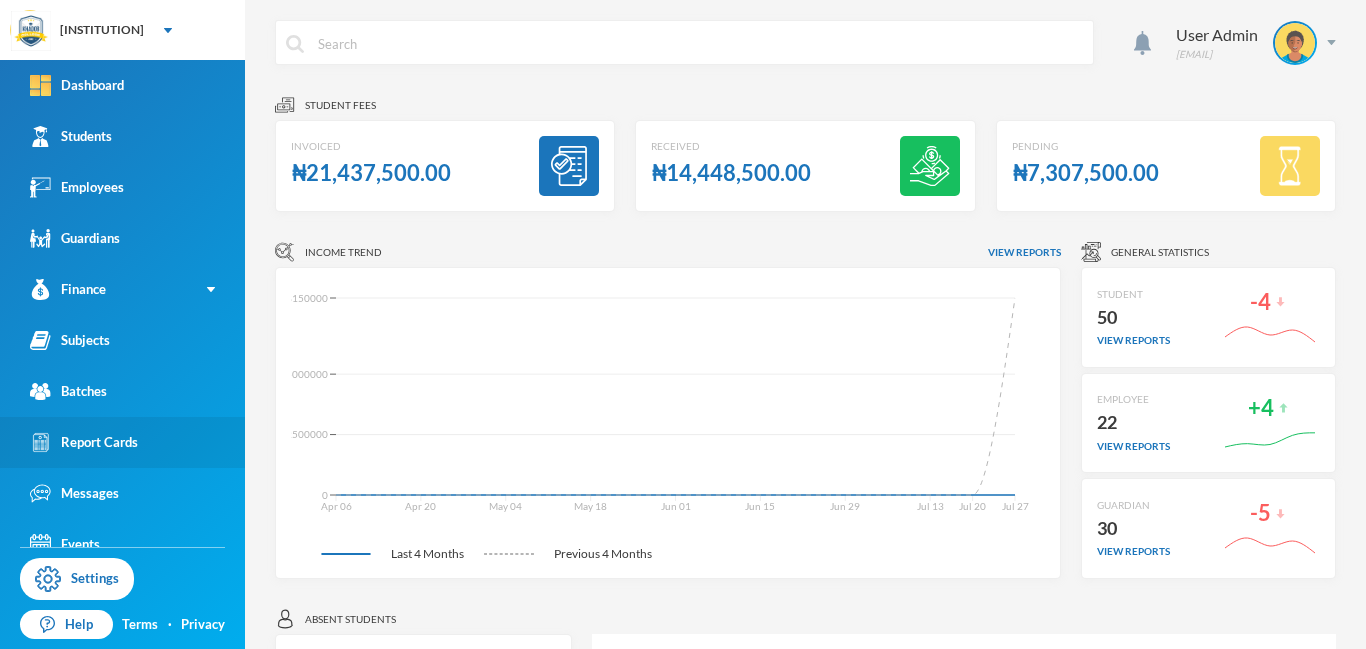 click on "Report Cards" at bounding box center (84, 442) 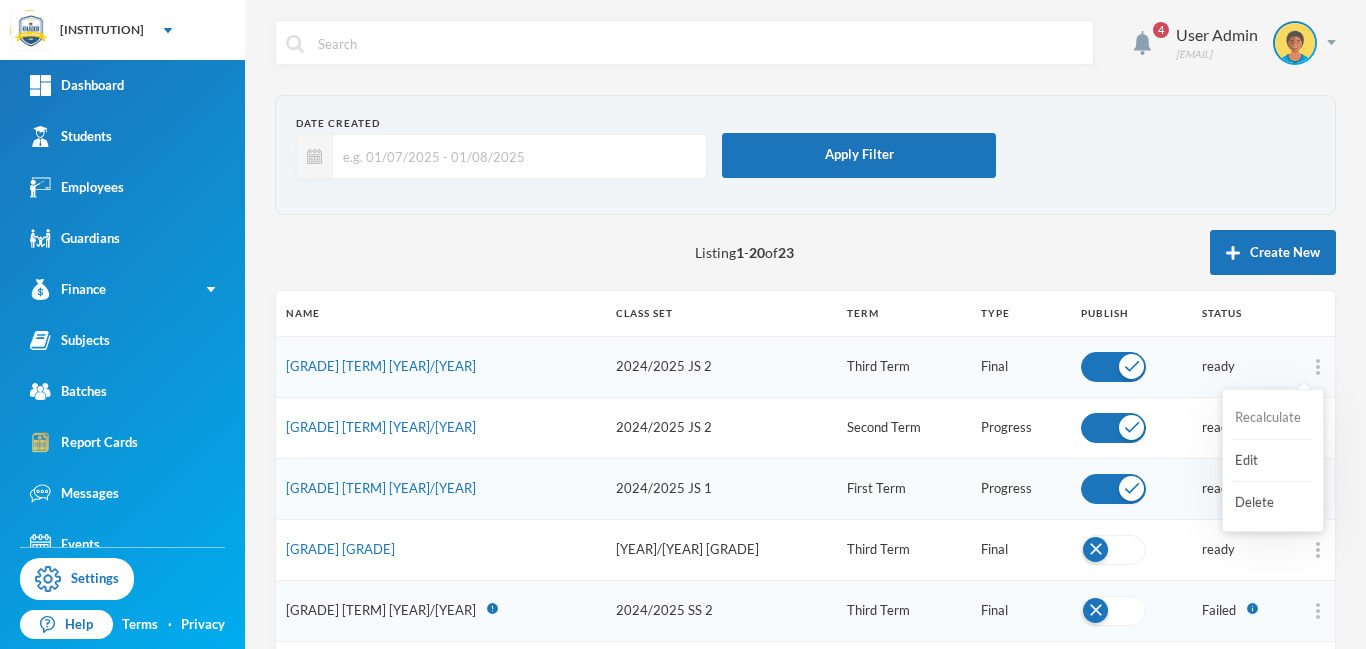 click on "Recalculate" at bounding box center [1273, 418] 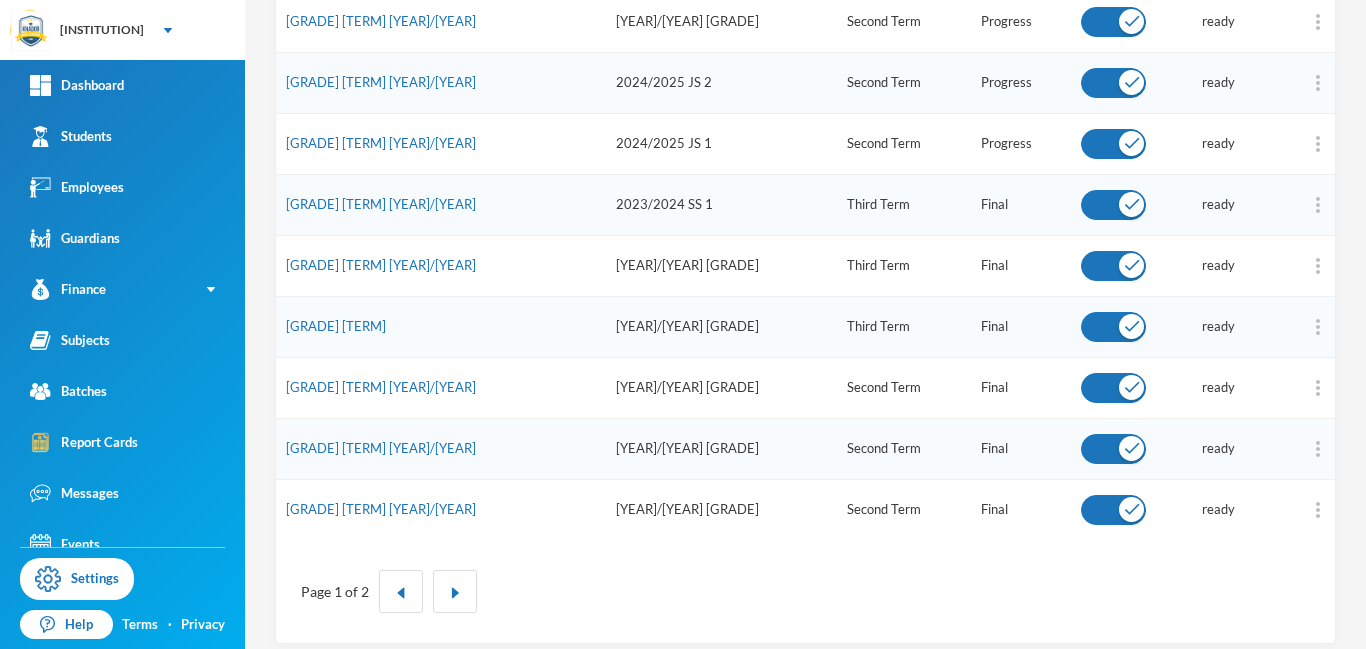 scroll, scrollTop: 1031, scrollLeft: 0, axis: vertical 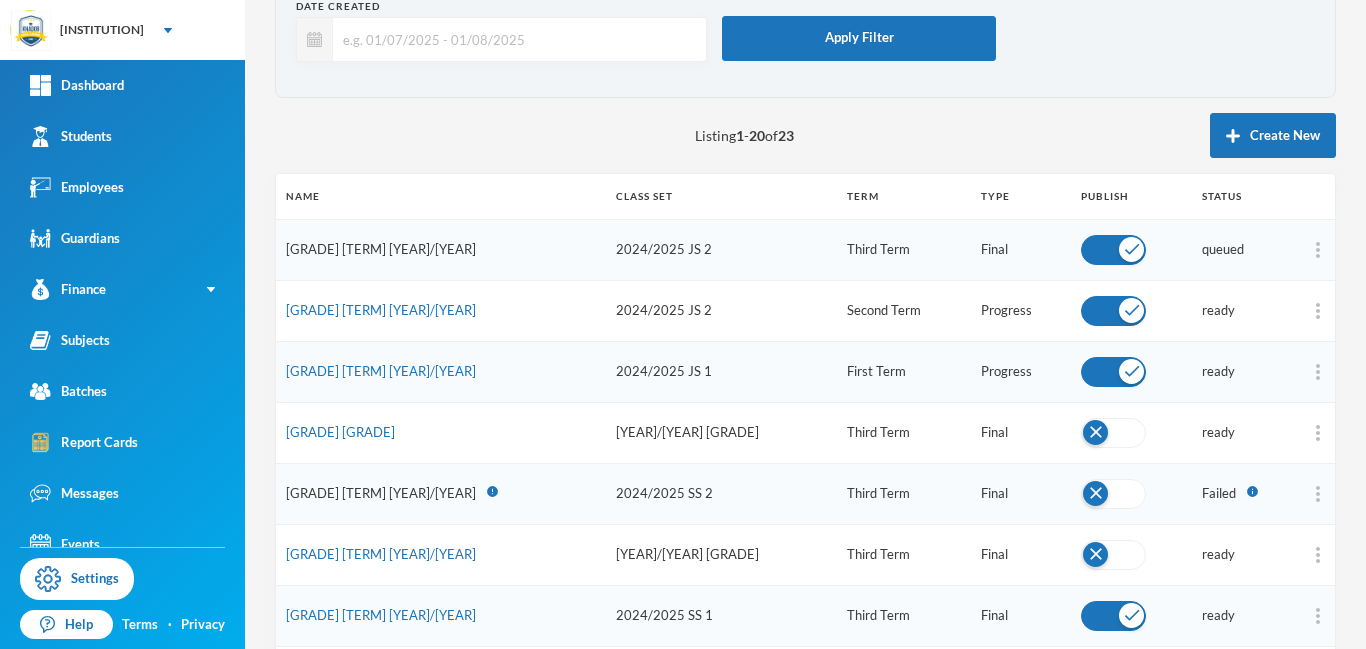 click on "JSS 2 3RD TERM [YEAR]/[YEAR]" at bounding box center (381, 249) 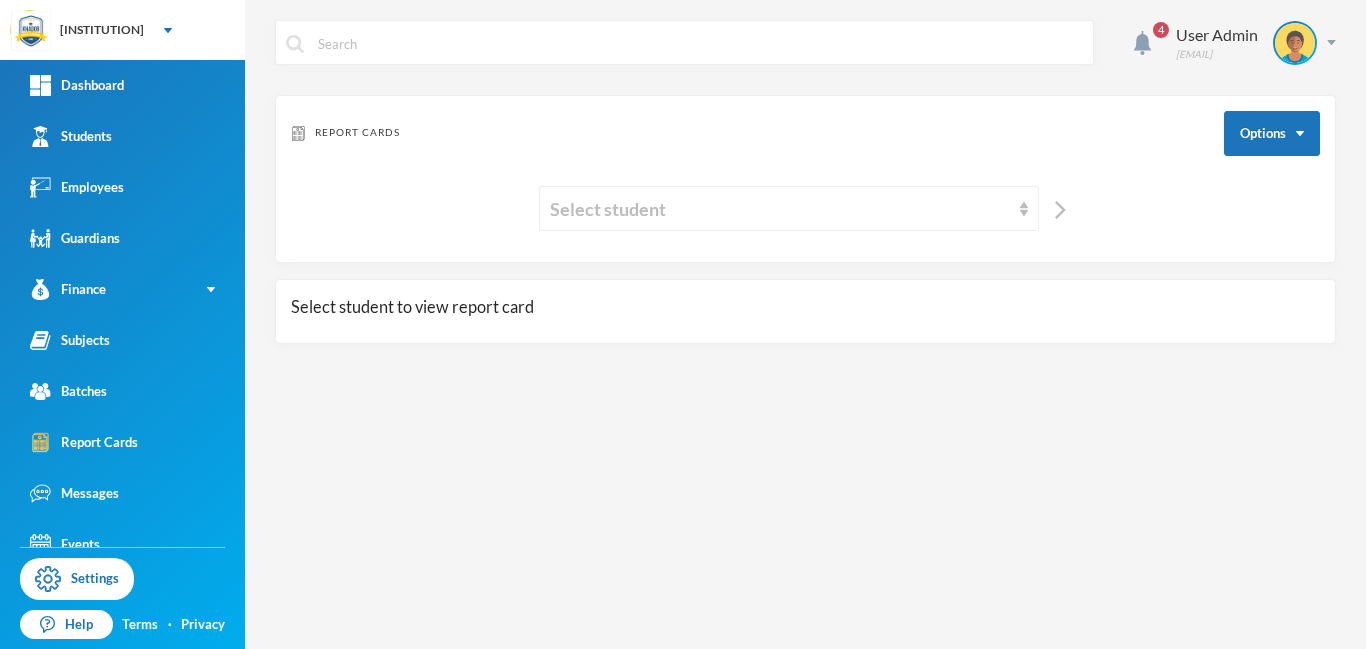 scroll, scrollTop: 0, scrollLeft: 0, axis: both 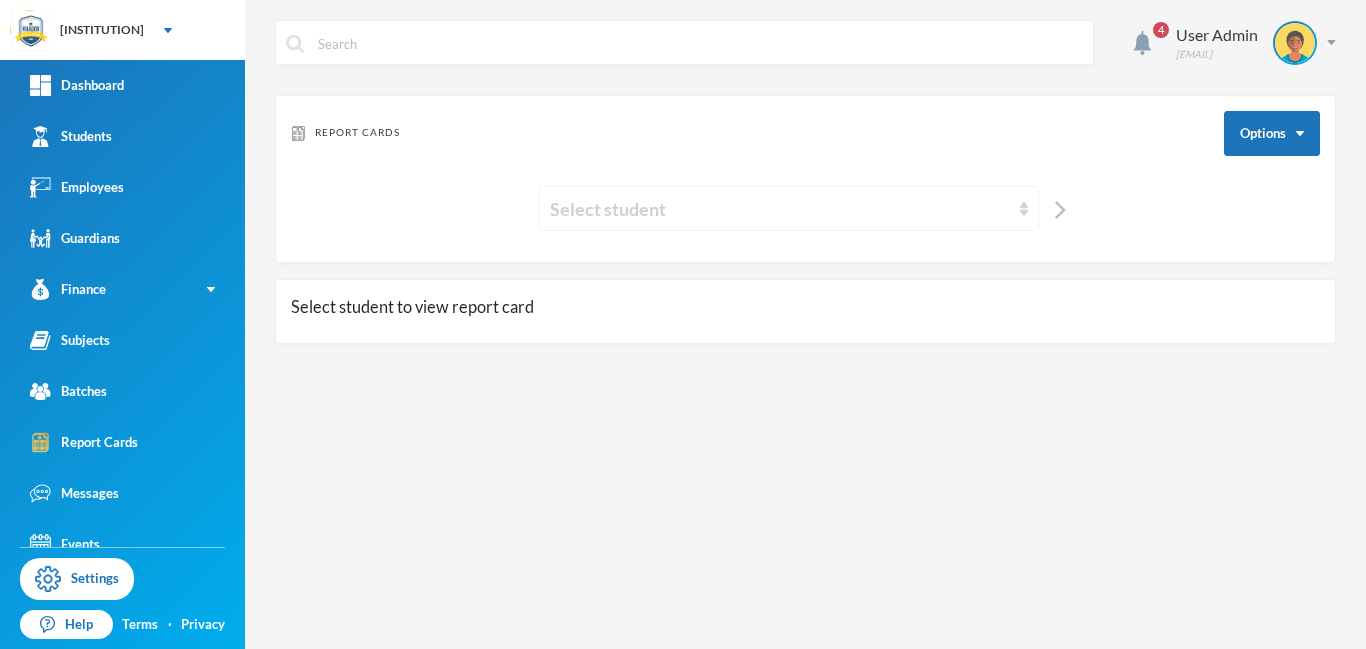 click on "Select student" at bounding box center (780, 209) 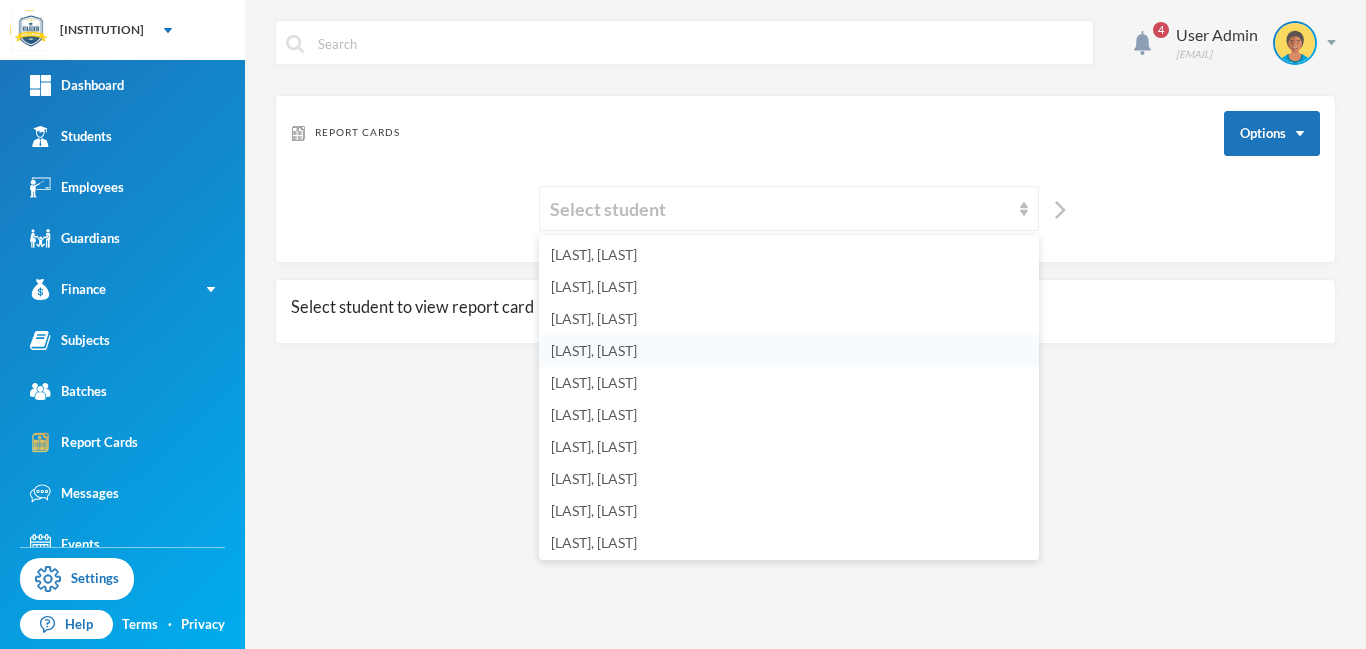 click on "[LAST], [FIRST]" at bounding box center [594, 350] 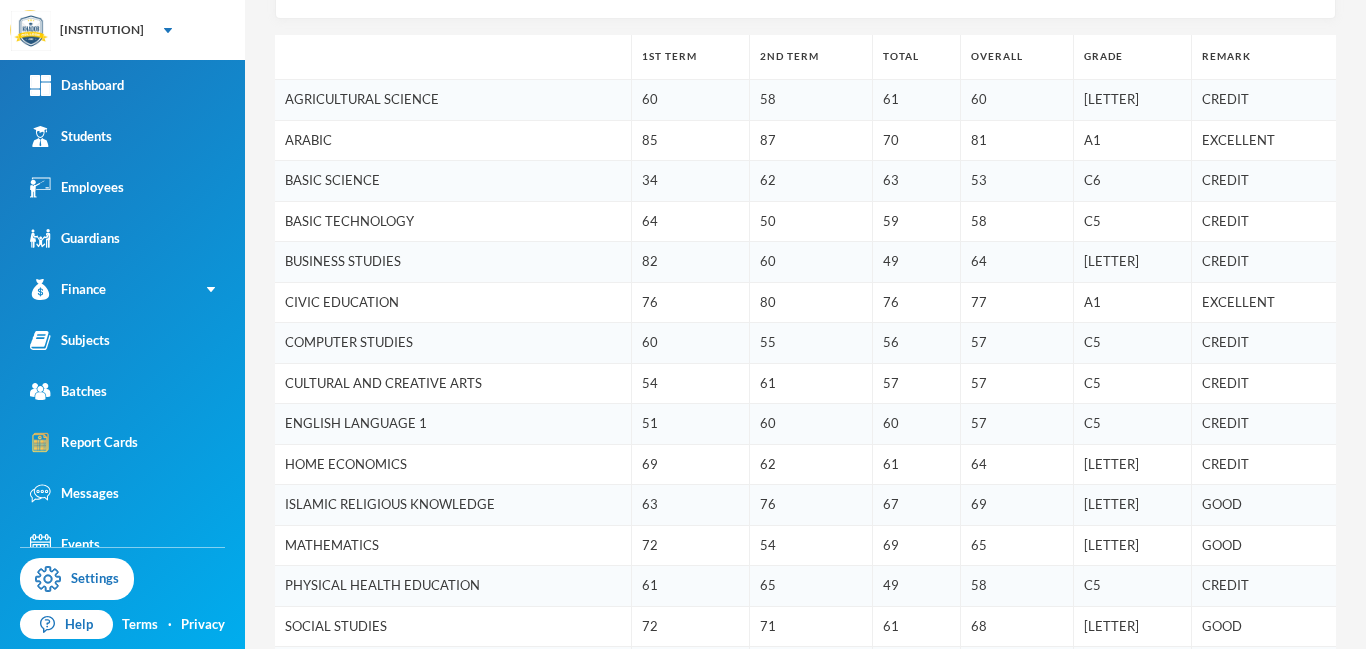 scroll, scrollTop: 444, scrollLeft: 0, axis: vertical 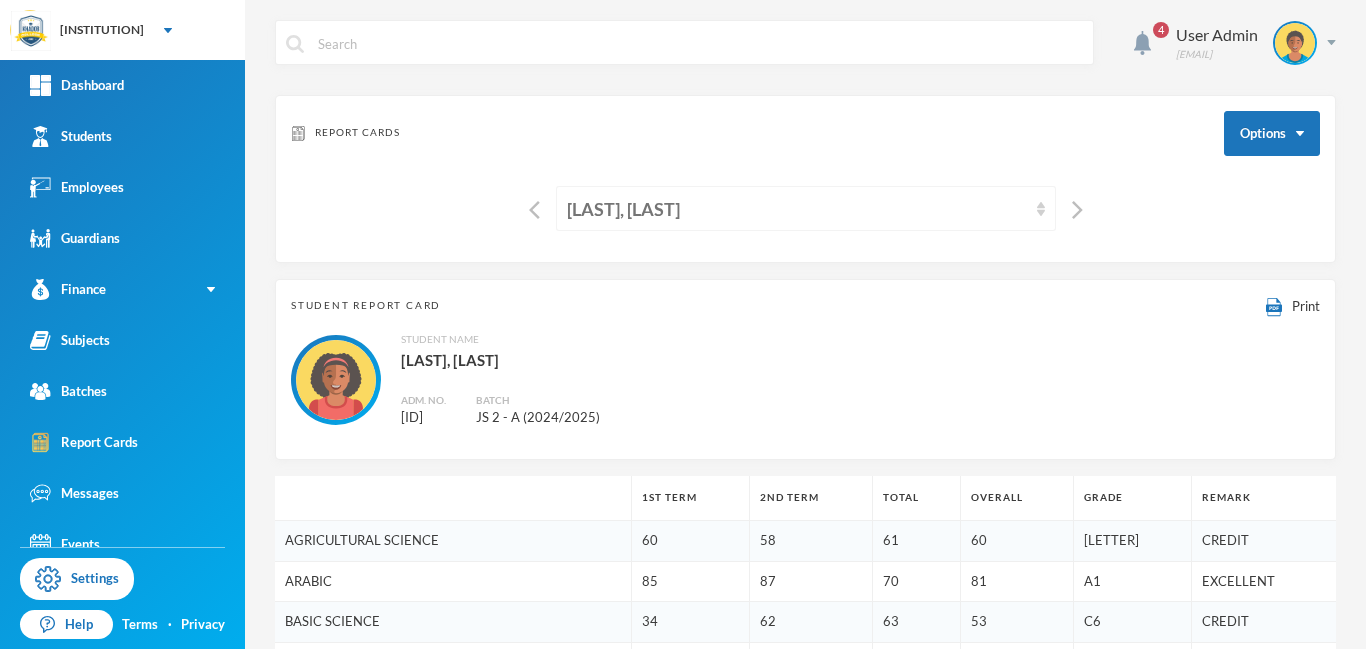 click on "[LAST], [FIRST]" at bounding box center (797, 209) 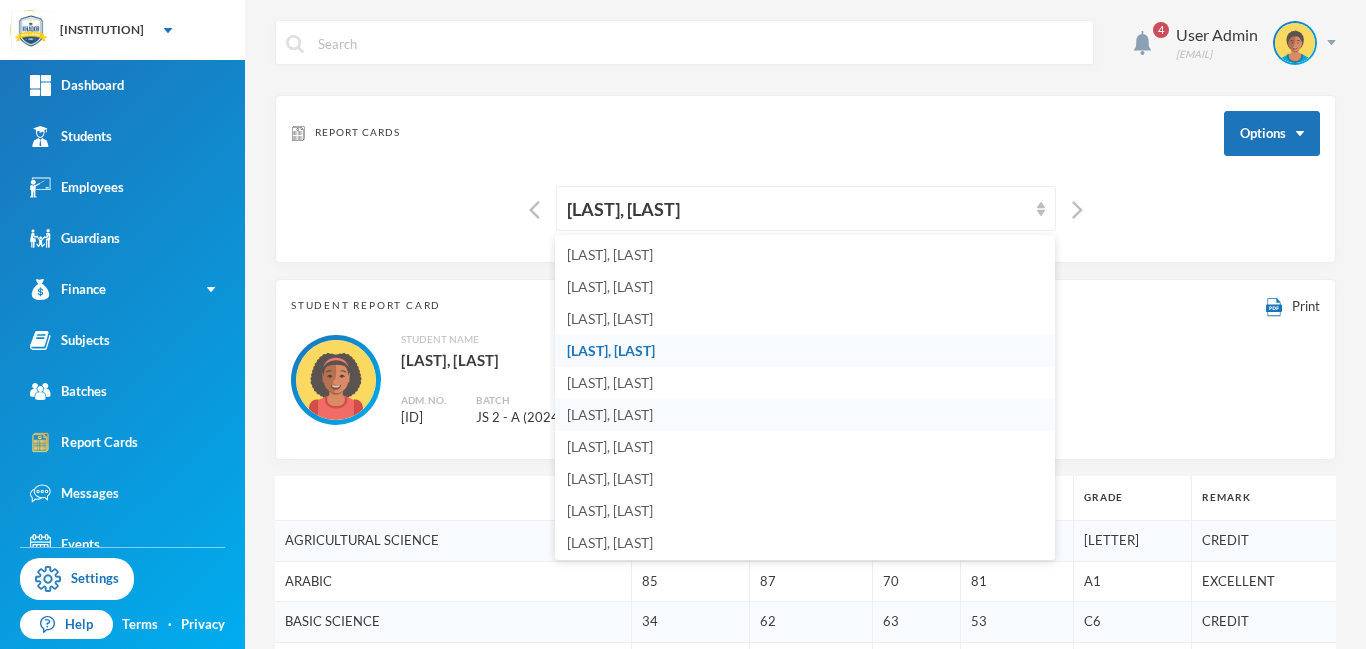 click on "[LAST], [FIRST]" at bounding box center [610, 414] 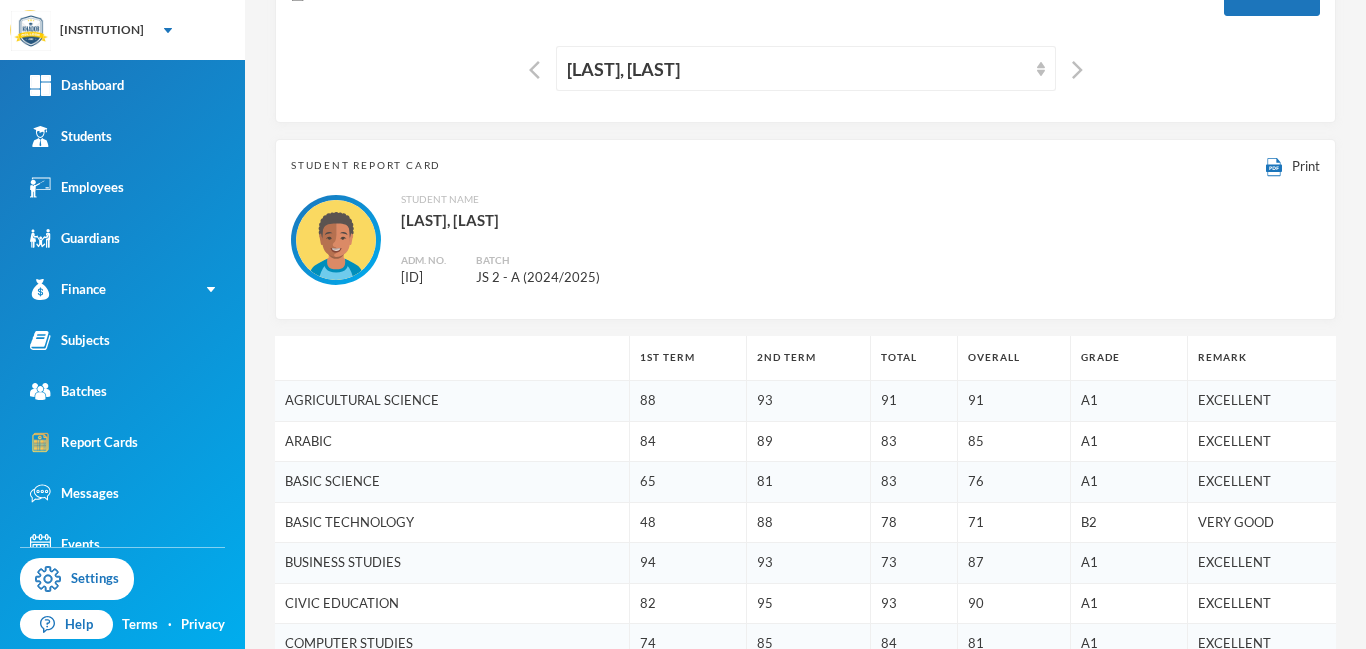 scroll, scrollTop: 0, scrollLeft: 0, axis: both 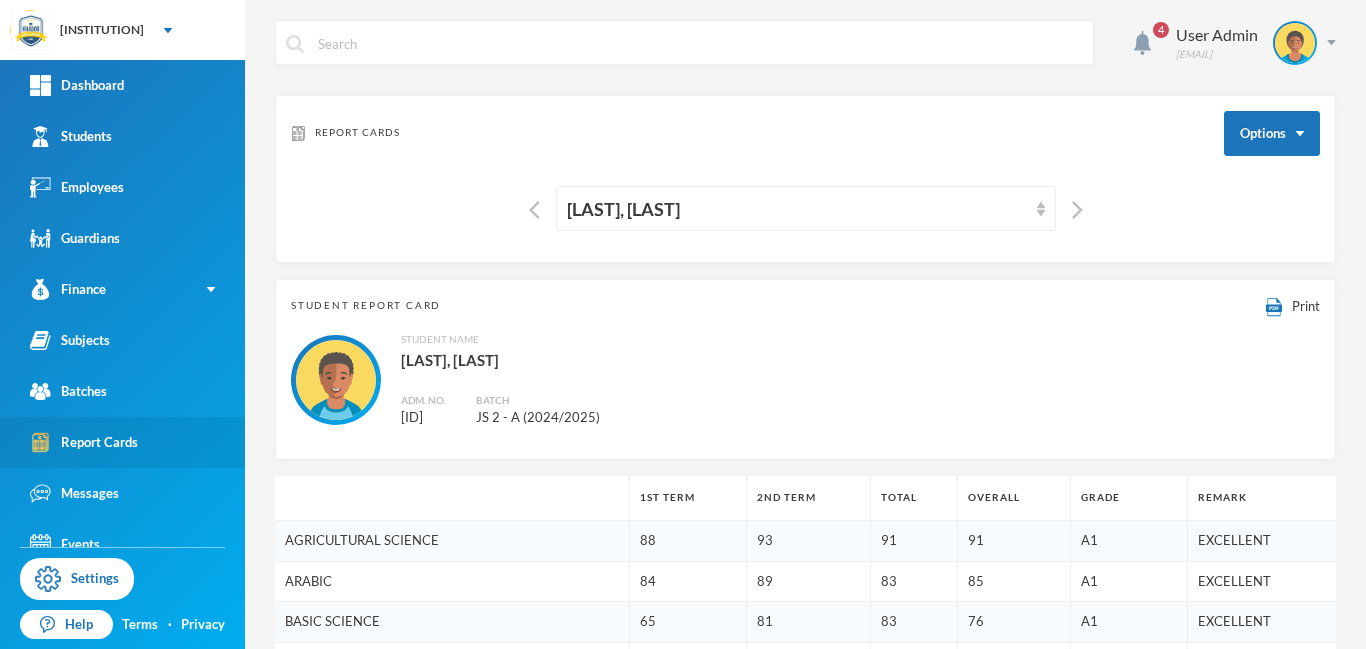 click on "Report Cards" at bounding box center (84, 442) 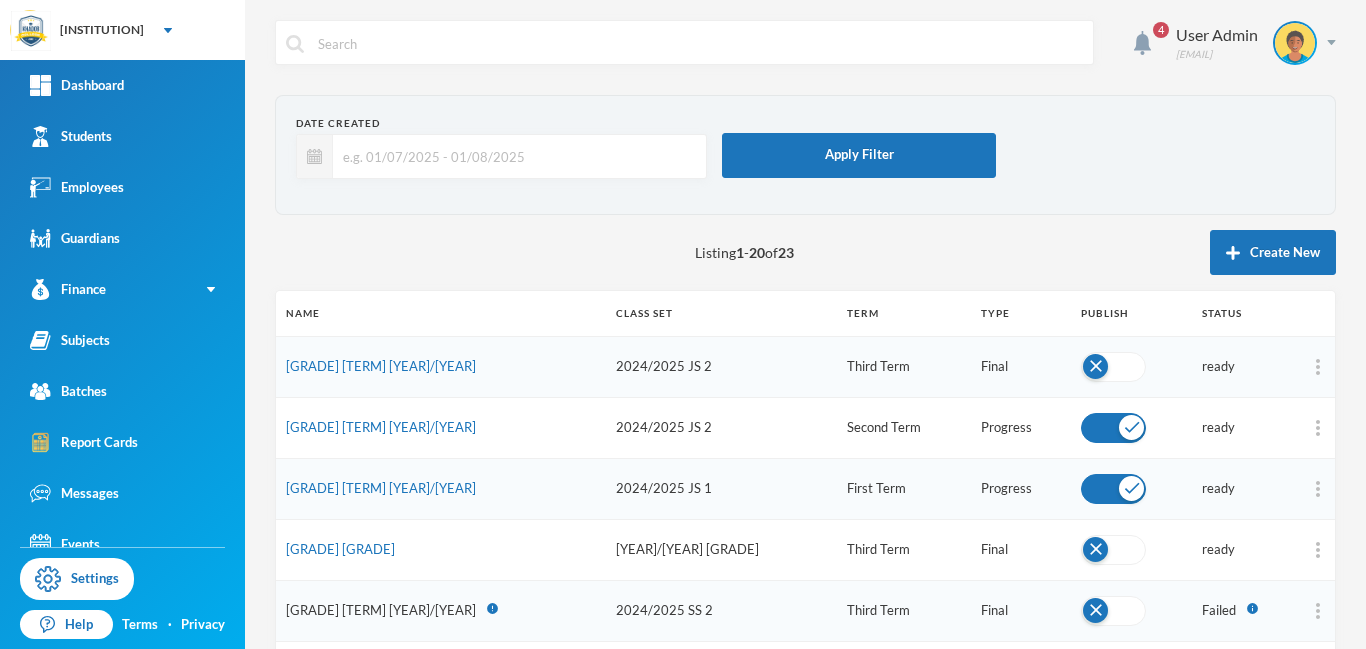 click at bounding box center [1113, 367] 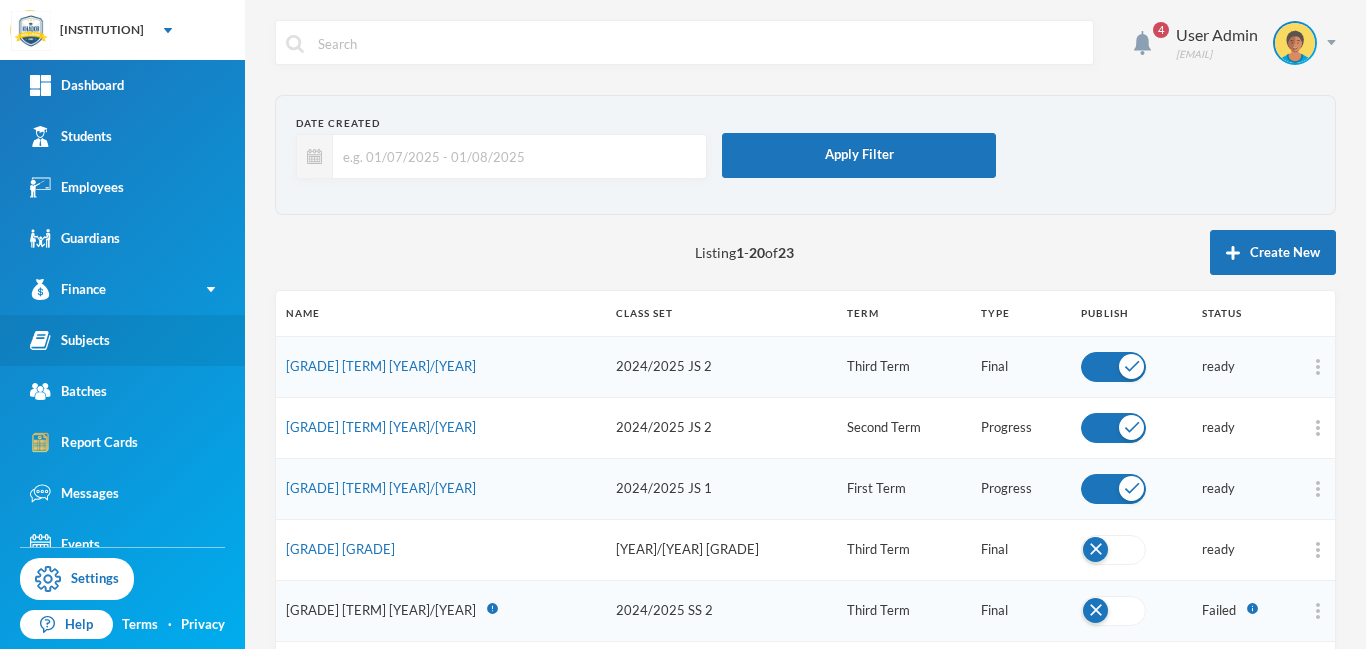click on "Subjects" at bounding box center (70, 340) 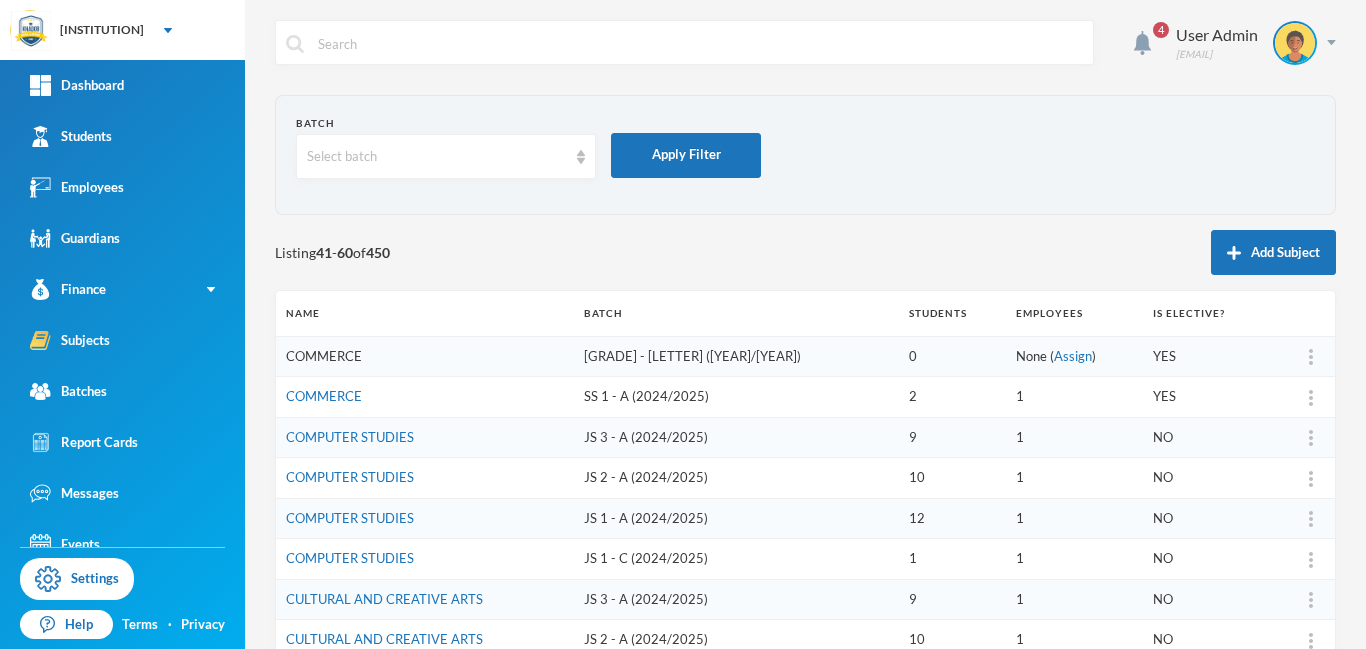 click on "COMMERCE" at bounding box center [324, 356] 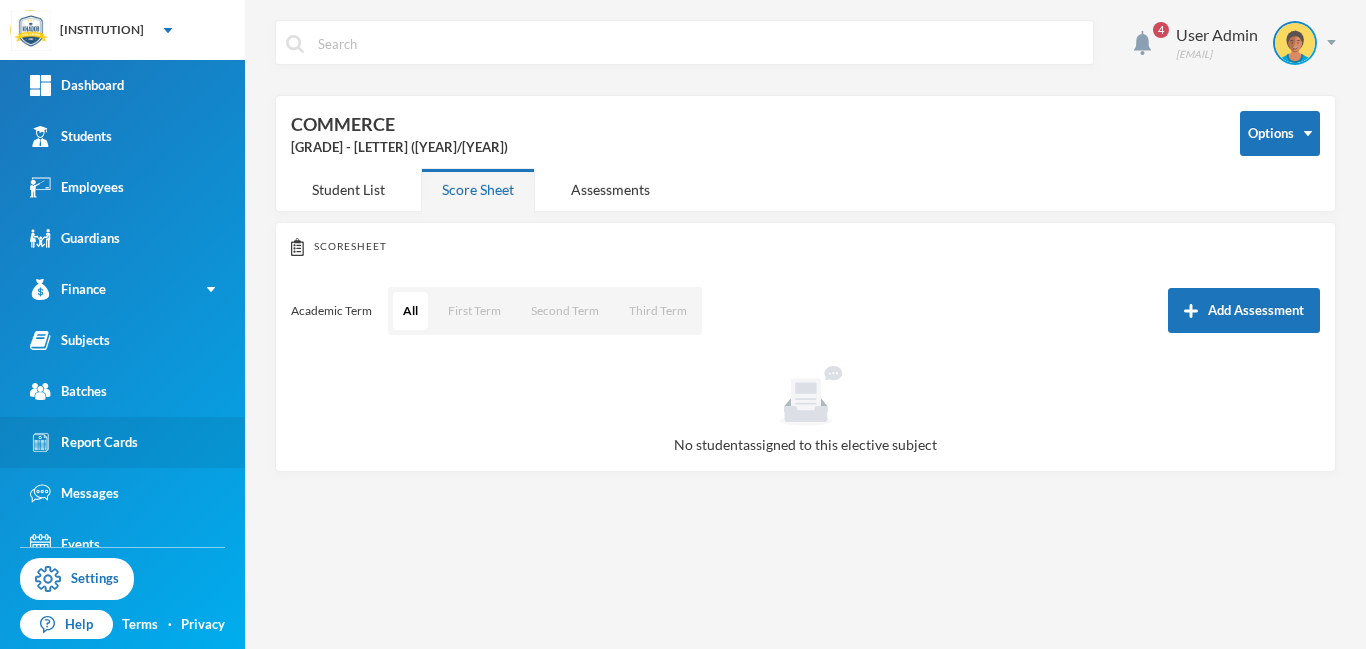 click on "Report Cards" at bounding box center [84, 442] 